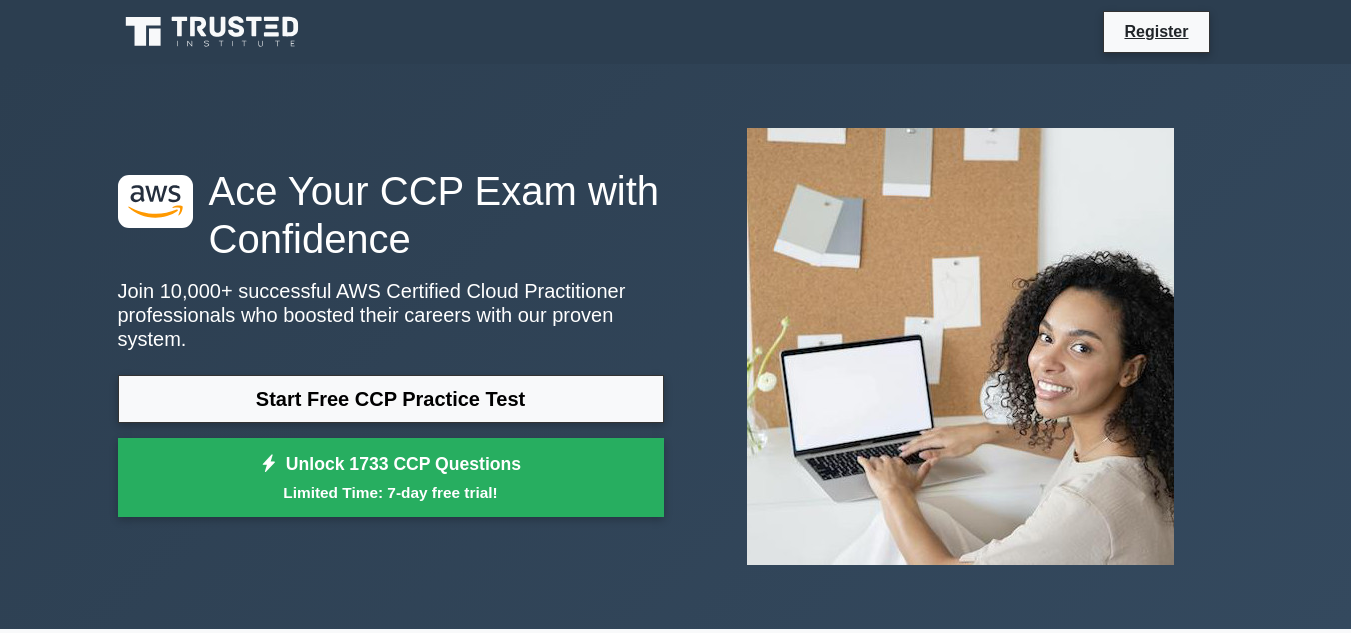 scroll, scrollTop: 0, scrollLeft: 0, axis: both 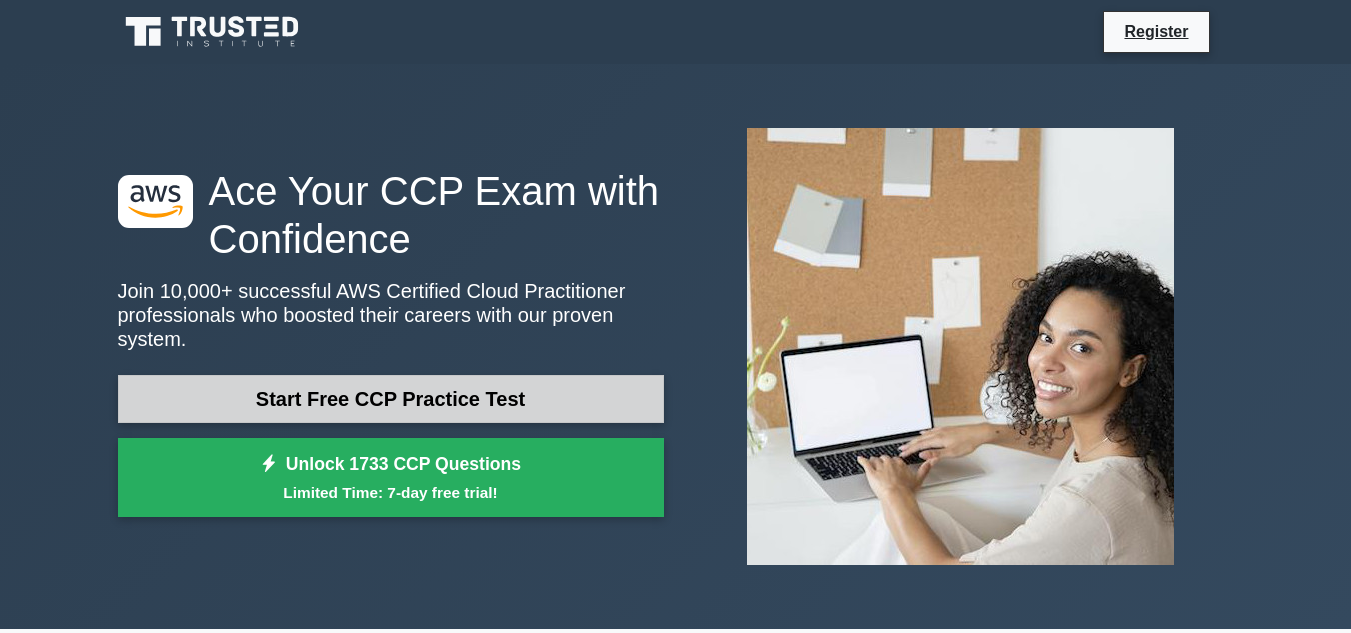 click on "Start Free CCP Practice Test" at bounding box center (391, 399) 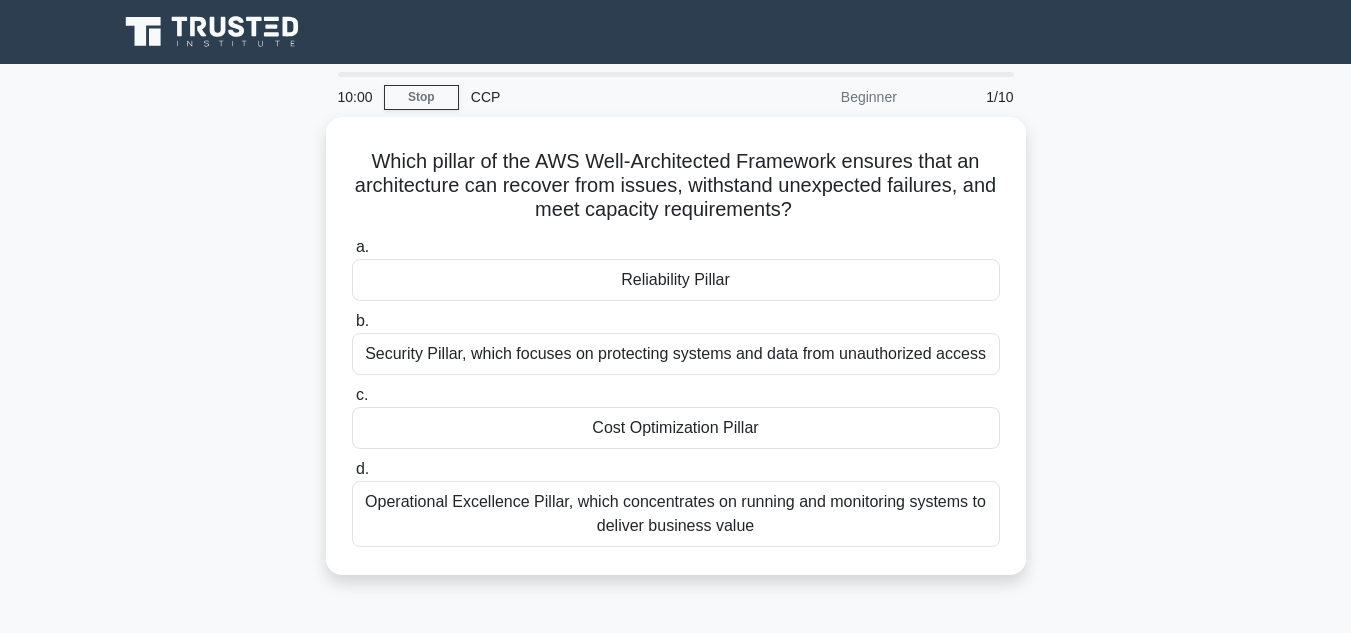 scroll, scrollTop: 0, scrollLeft: 0, axis: both 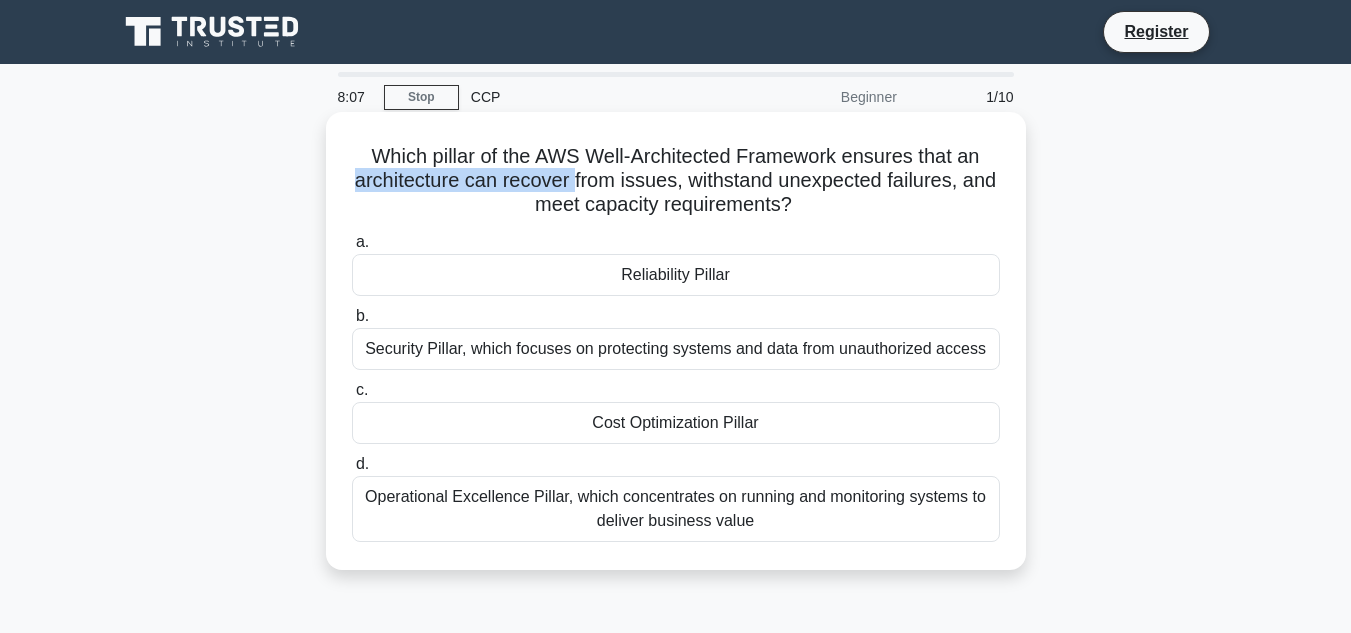 drag, startPoint x: 359, startPoint y: 170, endPoint x: 341, endPoint y: 182, distance: 21.633308 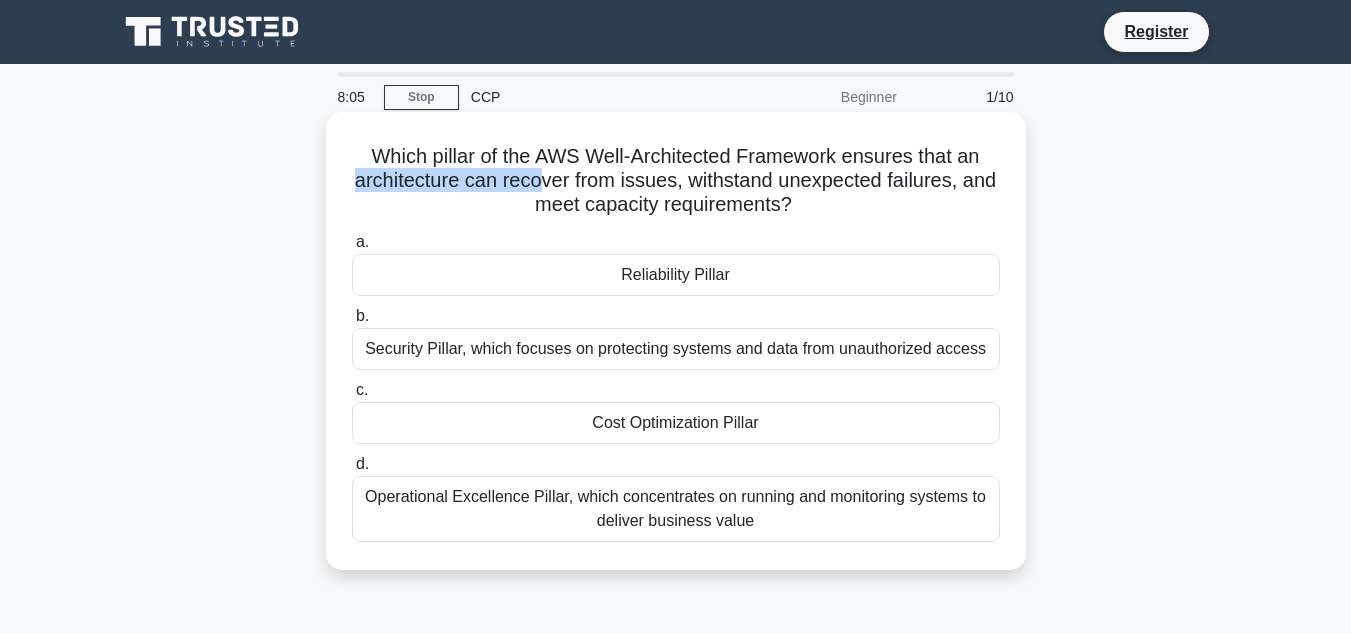 drag, startPoint x: 362, startPoint y: 156, endPoint x: 987, endPoint y: 205, distance: 626.91785 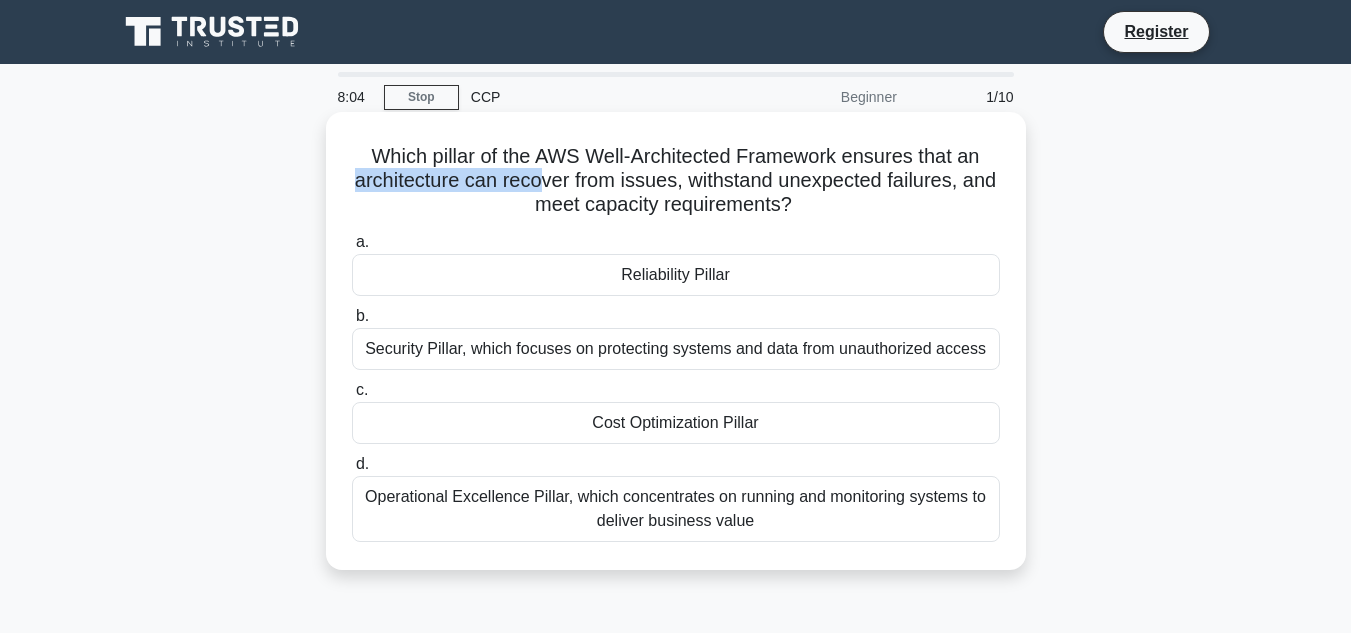 copy on "Which pillar of the AWS Well-Architected Framework ensures that an architecture can recover from issues, withstand unexpected failures, and meet capacity requirements?" 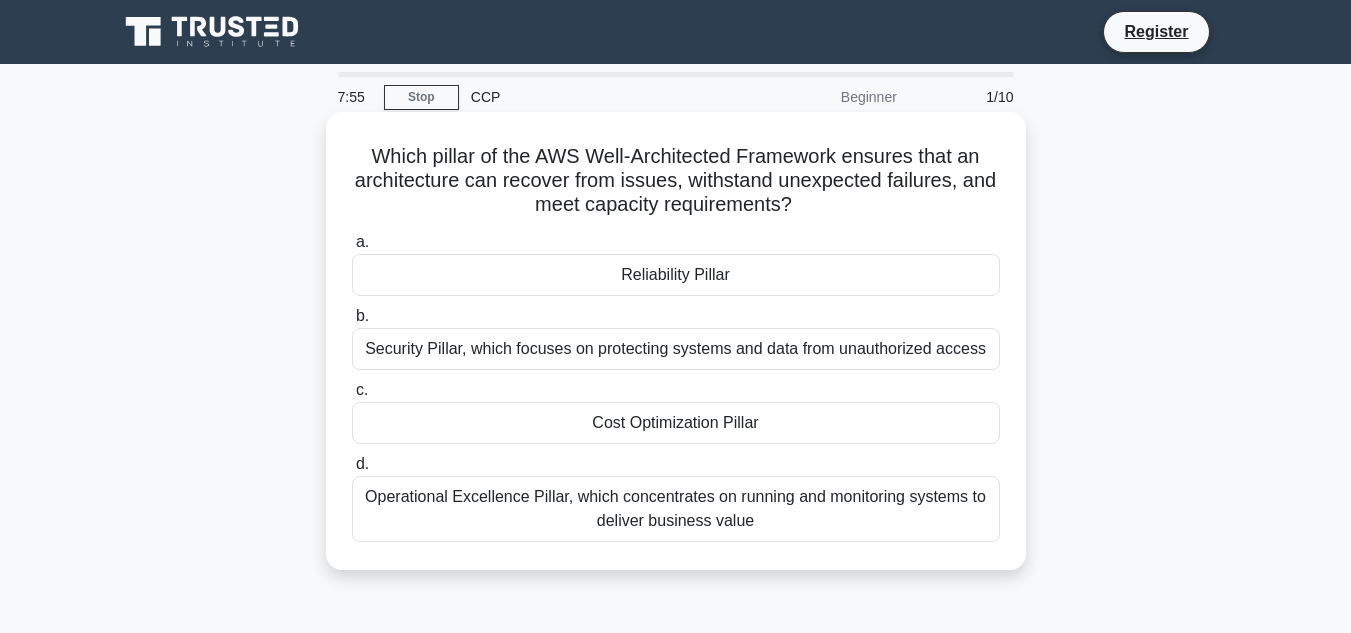 click on "Reliability Pillar" at bounding box center [676, 275] 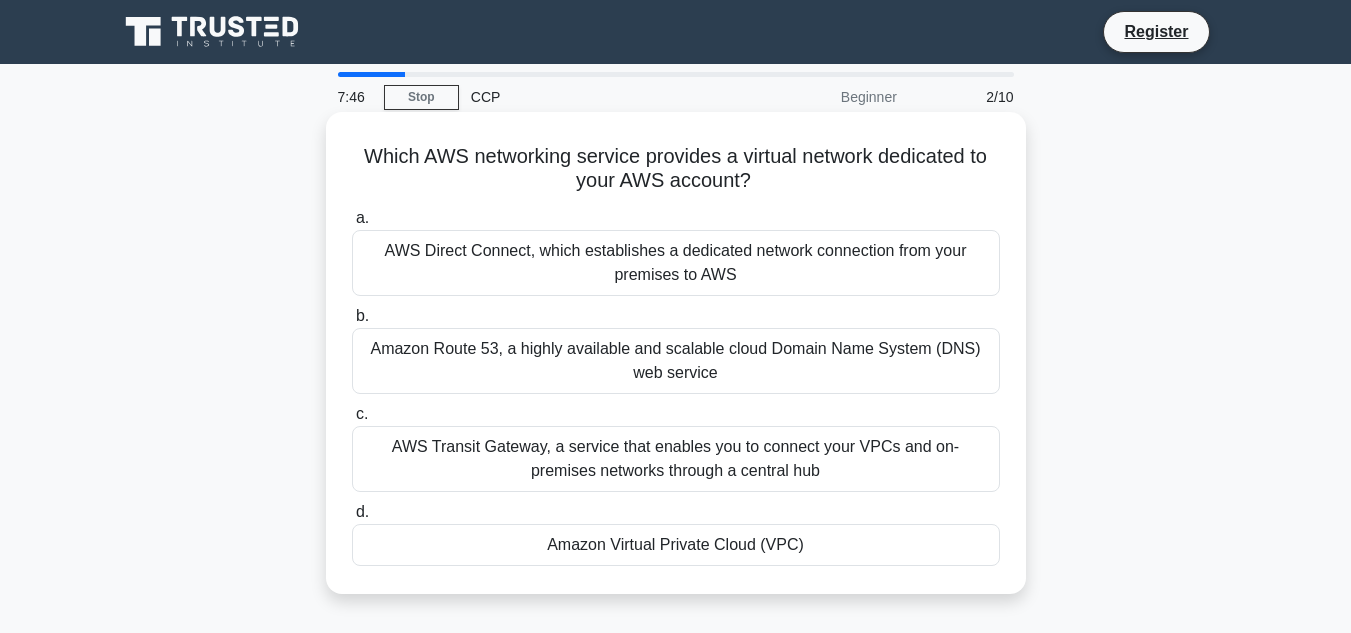 drag, startPoint x: 778, startPoint y: 187, endPoint x: 344, endPoint y: 164, distance: 434.609 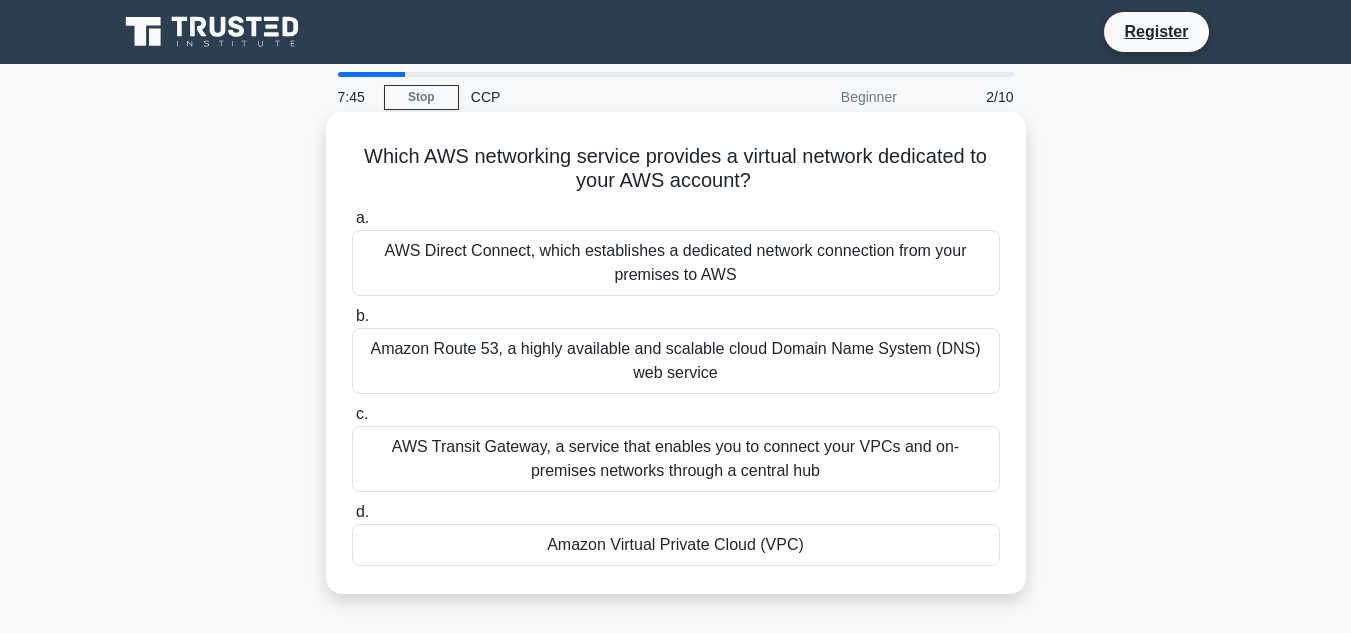 copy on "Which AWS networking service provides a virtual network dedicated to your AWS account?" 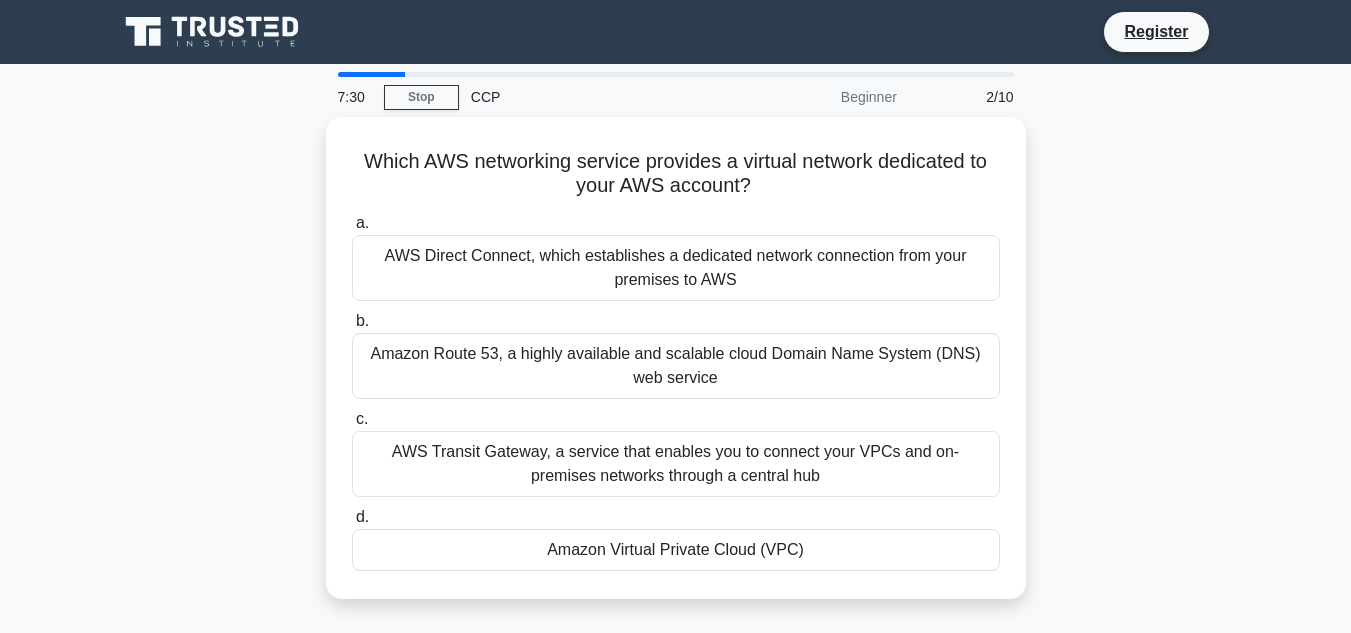 click on "Which AWS networking service provides a virtual network dedicated to your AWS account?
.spinner_0XTQ{transform-origin:center;animation:spinner_y6GP .75s linear infinite}@keyframes spinner_y6GP{100%{transform:rotate(360deg)}}
a.
AWS Direct Connect, which establishes a dedicated network connection from your premises to AWS
b. c. d." at bounding box center [676, 370] 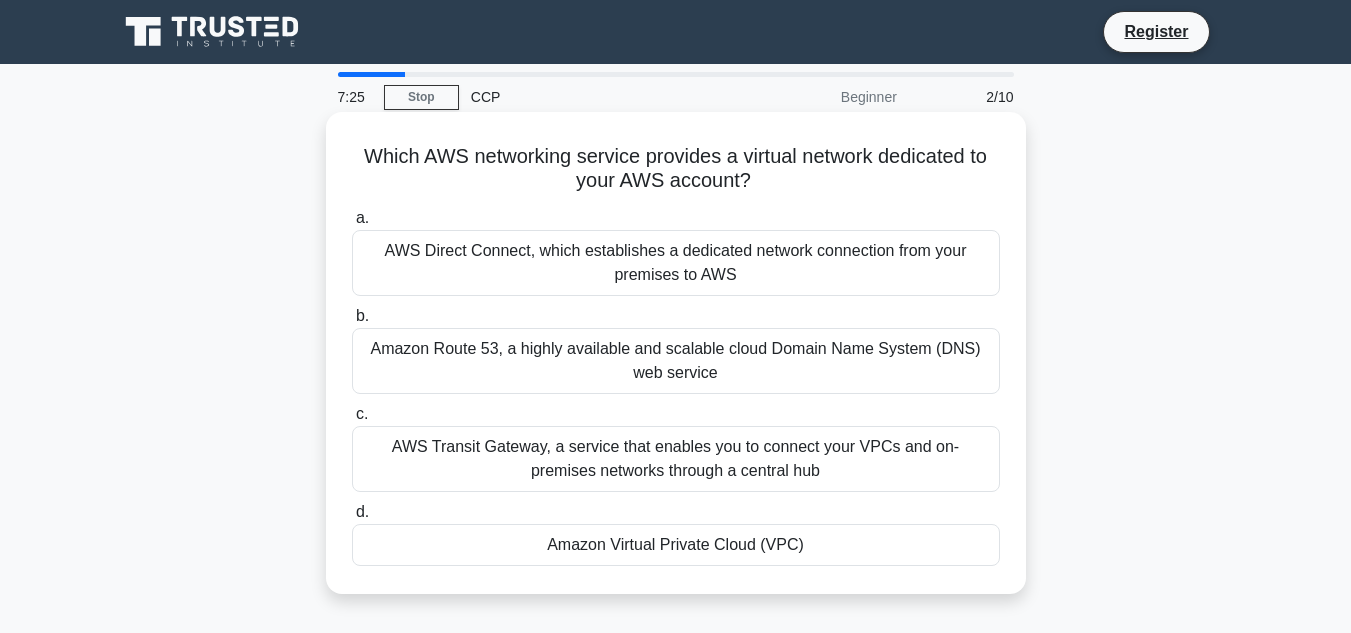 click on "Amazon Virtual Private Cloud (VPC)" at bounding box center (676, 545) 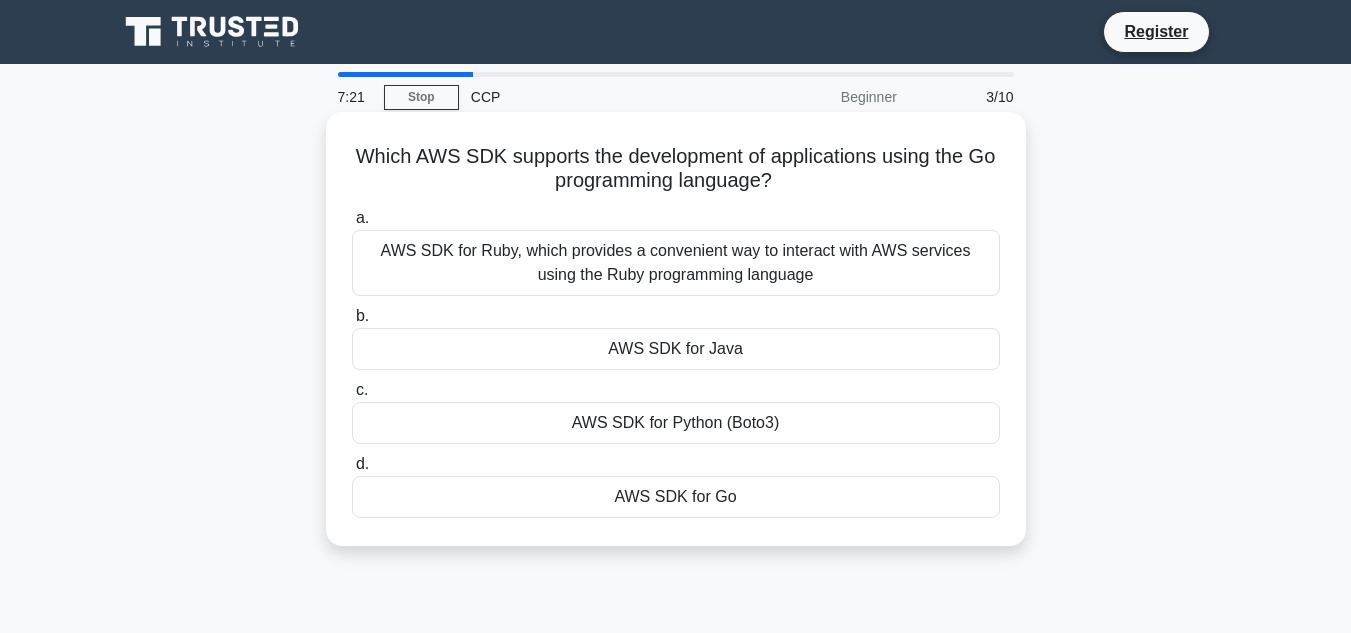 drag, startPoint x: 359, startPoint y: 156, endPoint x: 914, endPoint y: 198, distance: 556.5869 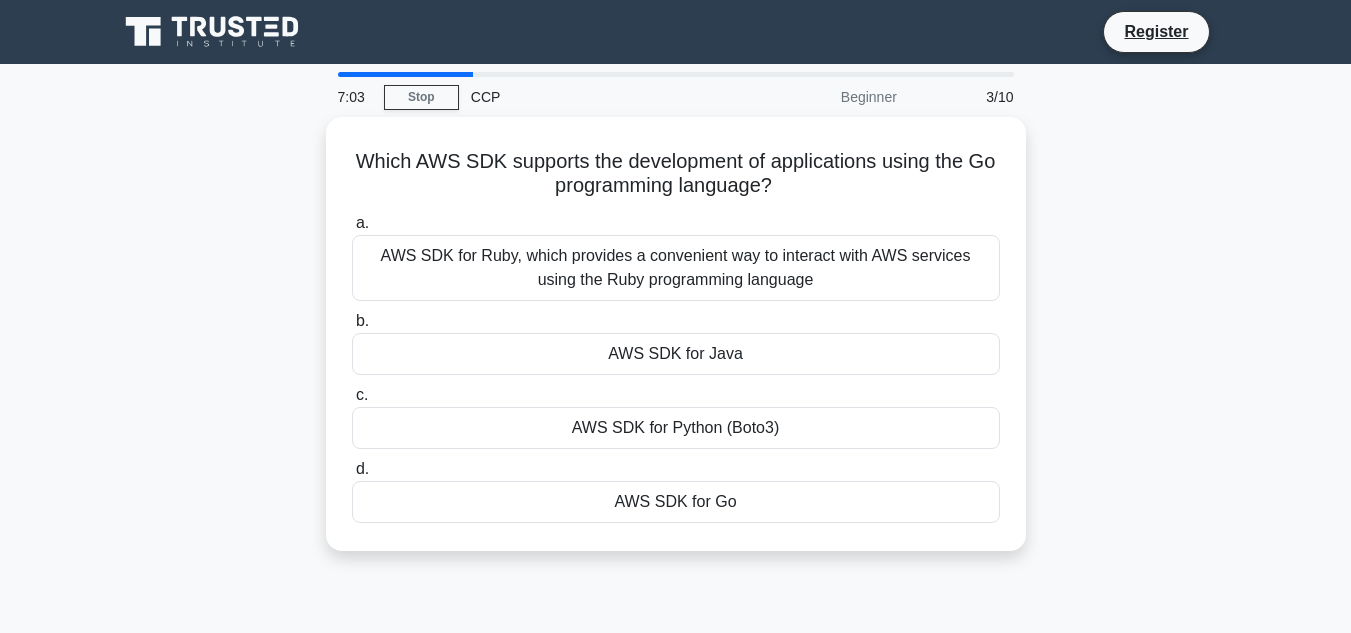 click on "Which AWS SDK supports the development of applications using the Go programming language?
.spinner_0XTQ{transform-origin:center;animation:spinner_y6GP .75s linear infinite}@keyframes spinner_y6GP{100%{transform:rotate(360deg)}}
a.
AWS SDK for Ruby, which provides a convenient way to interact with AWS services using the Ruby programming language
b. c. d." at bounding box center [676, 346] 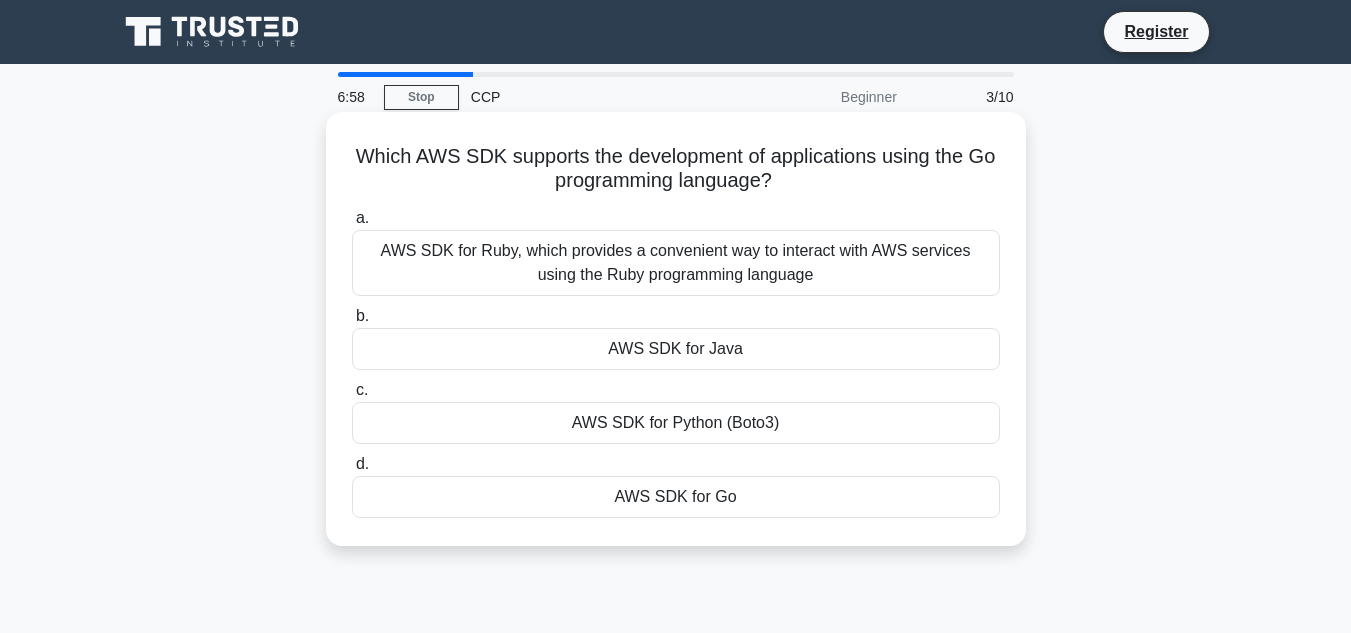 click on "AWS SDK for Go" at bounding box center (676, 497) 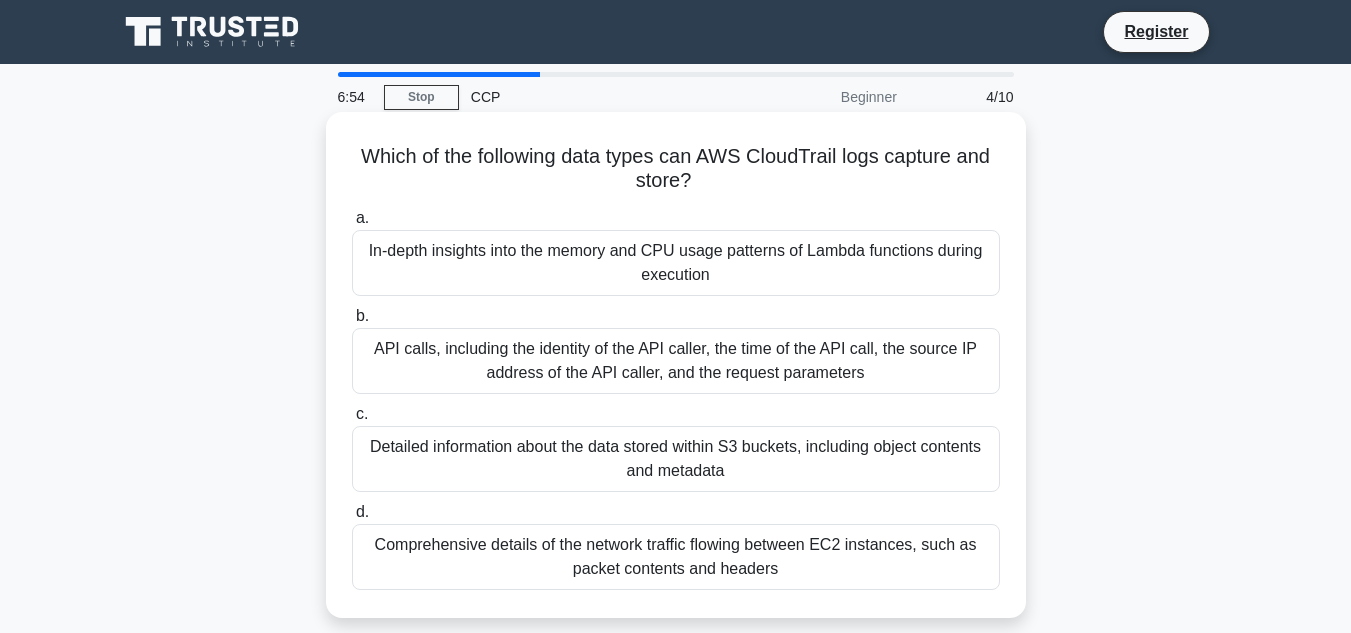 drag, startPoint x: 713, startPoint y: 180, endPoint x: 336, endPoint y: 149, distance: 378.2724 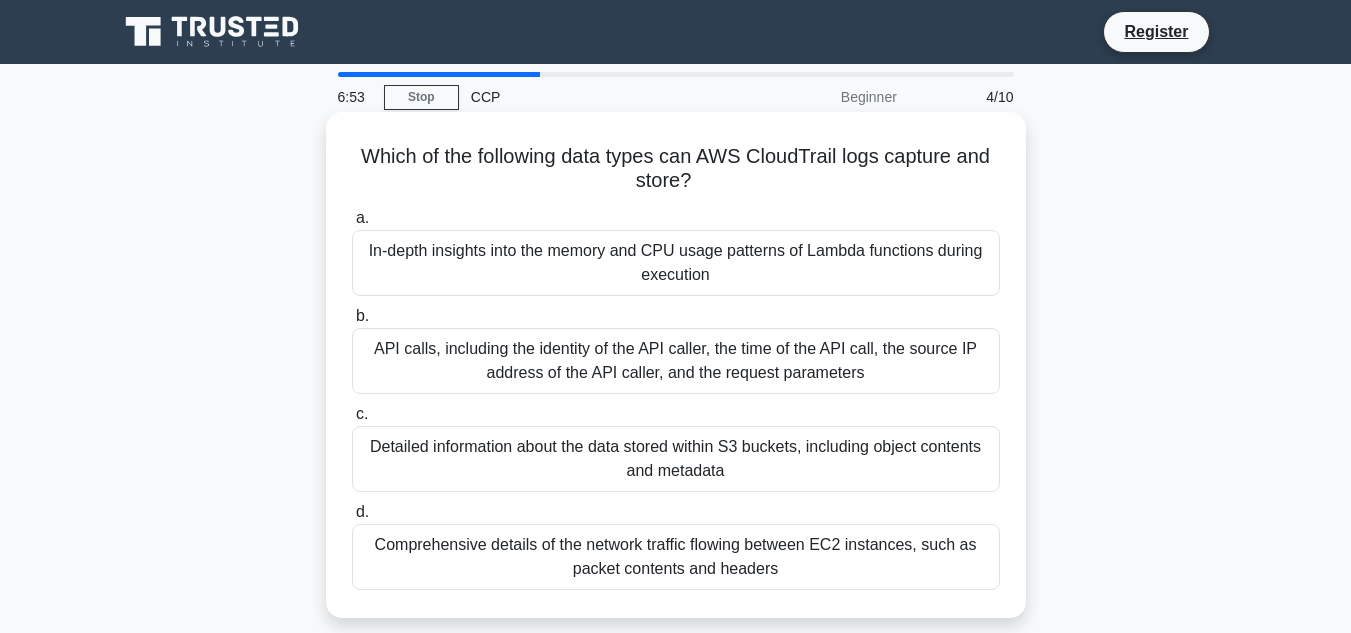 copy on "Which of the following data types can AWS CloudTrail logs capture and store?" 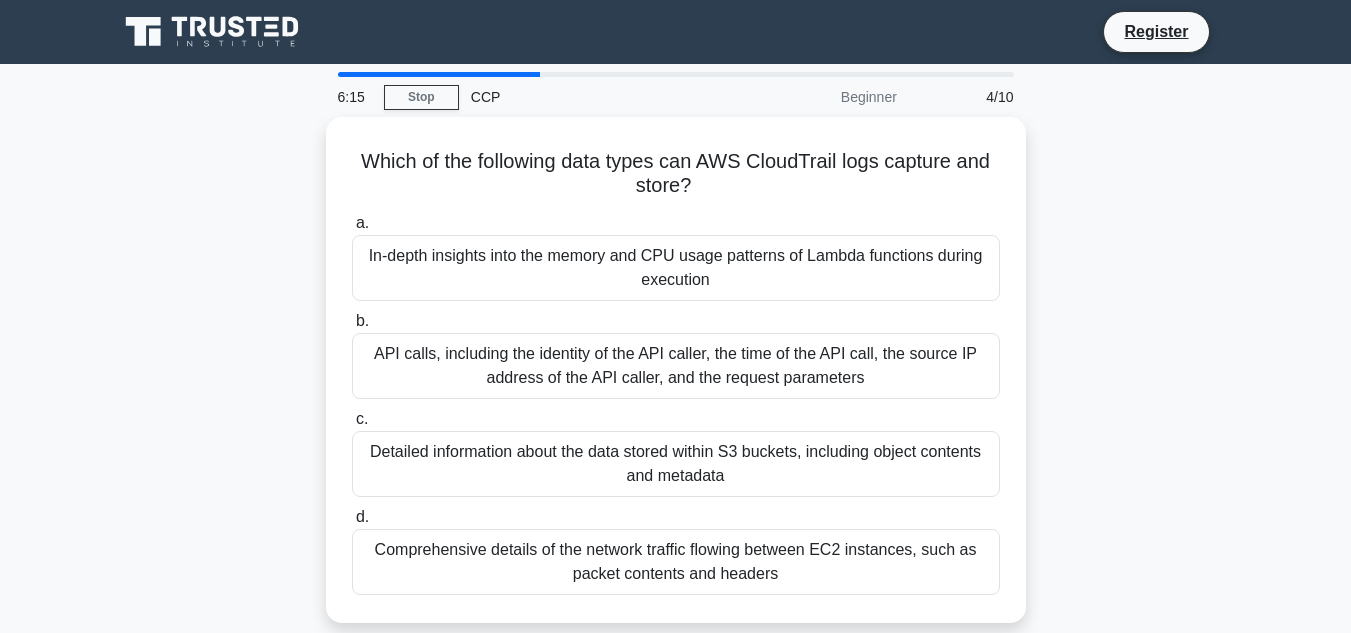 click on "[TIME]
Stop
CCP
Beginner
[NUMBER]/[NUMBER]
Which AWS service provides on-demand access to AWS security and compliance reports, as well as select online agreements?
.spinner_0XTQ{transform-origin:center;animation:spinner_y6GP .75s linear infinite}@keyframes spinner_y6GP{100%{transform:rotate(360deg)}}
a.
b. c. d." at bounding box center [675, 572] 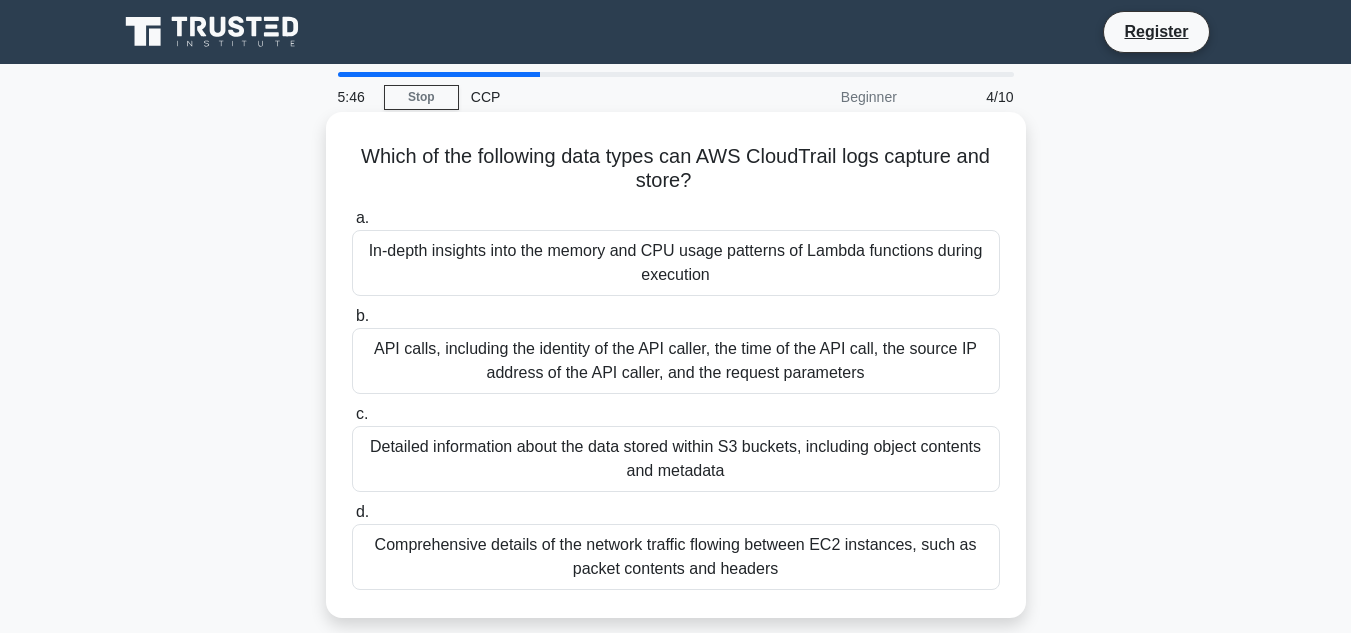 click on "API calls, including the identity of the API caller, the time of the API call, the source IP address of the API caller, and the request parameters" at bounding box center [676, 361] 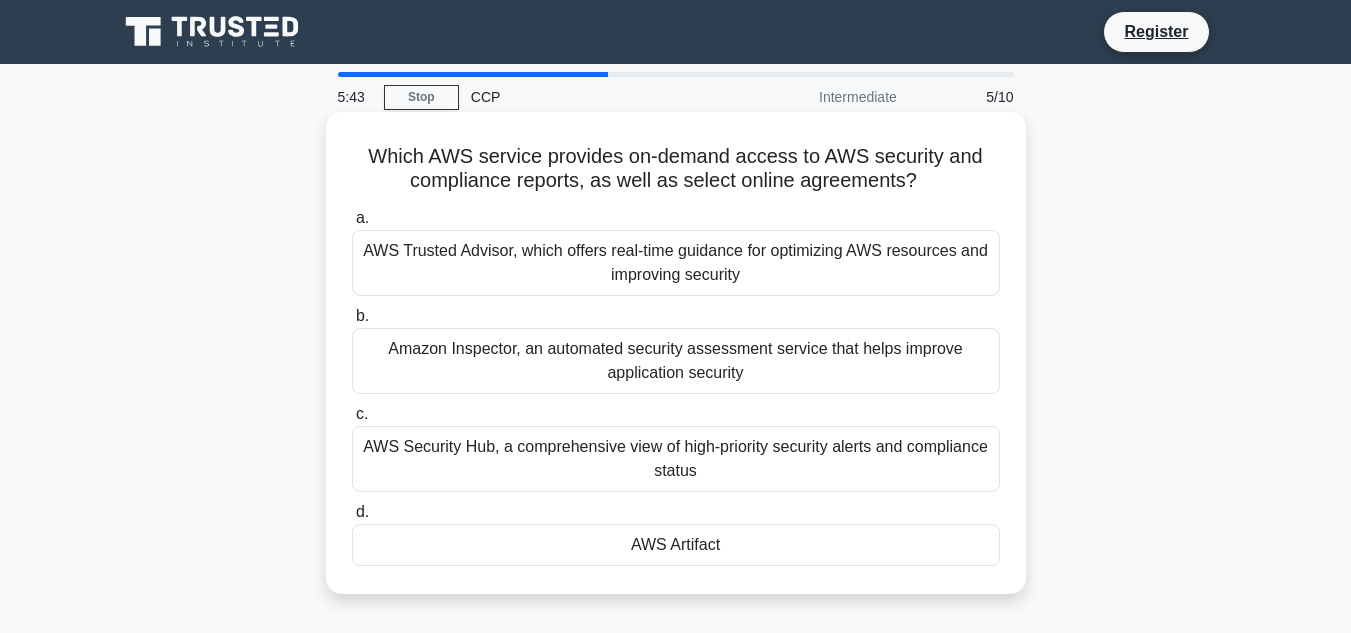 drag, startPoint x: 367, startPoint y: 155, endPoint x: 1013, endPoint y: 186, distance: 646.7434 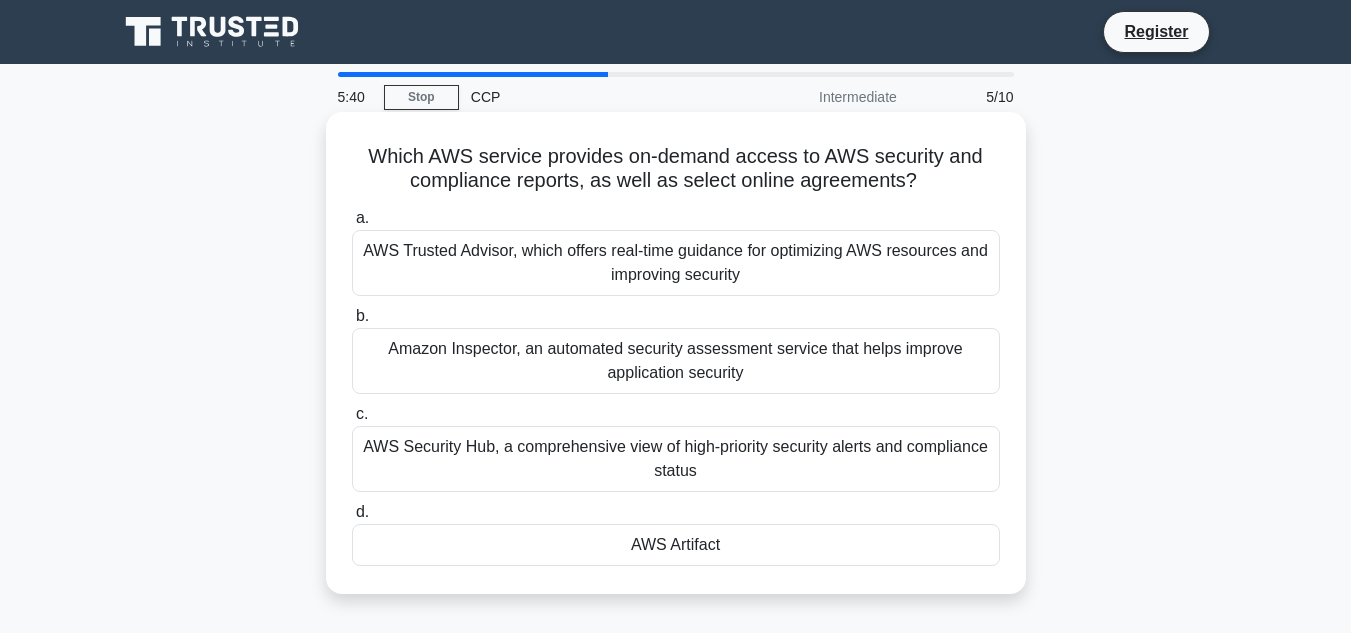copy on "Which AWS service provides on-demand access to AWS security and compliance reports, as well as select online agreements?" 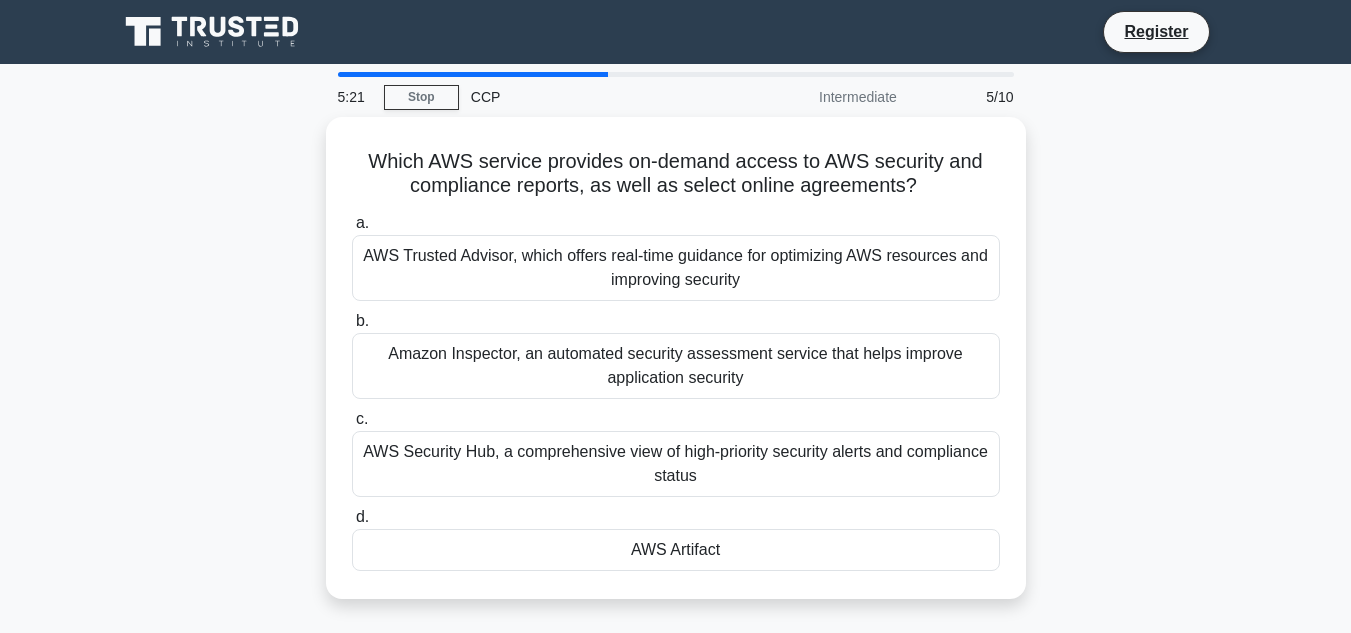 click on "5:21
Stop
CCP
Intermediate
5/10
Which AWS service provides on-demand access to AWS security and compliance reports, as well as select online agreements?
.spinner_0XTQ{transform-origin:center;animation:spinner_y6GP .75s linear infinite}@keyframes spinner_y6GP{100%{transform:rotate(360deg)}}
a.
b. c. d." at bounding box center (675, 572) 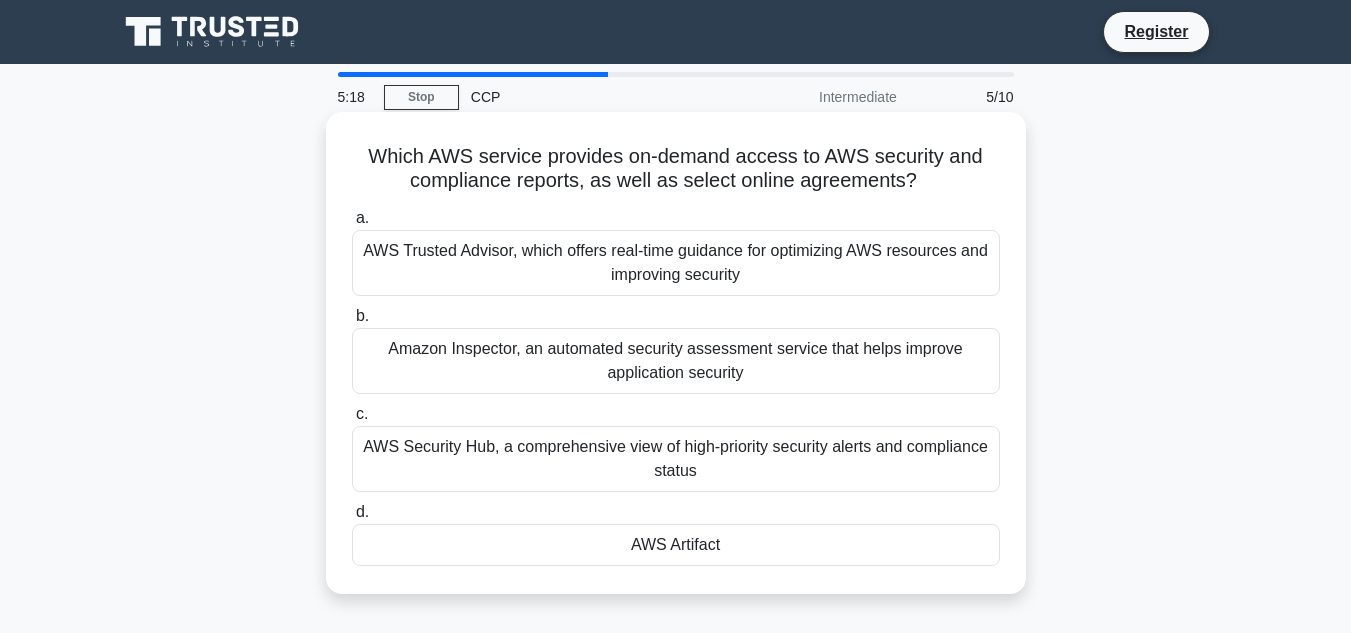 click on "AWS Artifact" at bounding box center (676, 545) 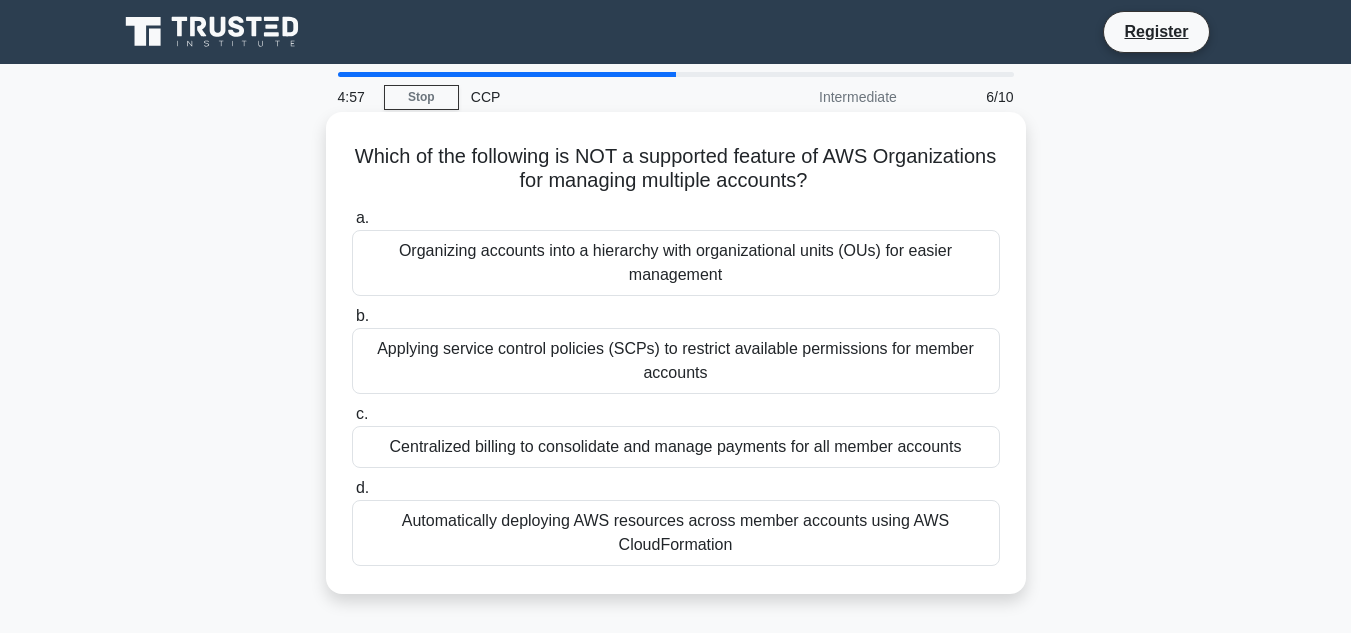 drag, startPoint x: 879, startPoint y: 182, endPoint x: 364, endPoint y: 153, distance: 515.81586 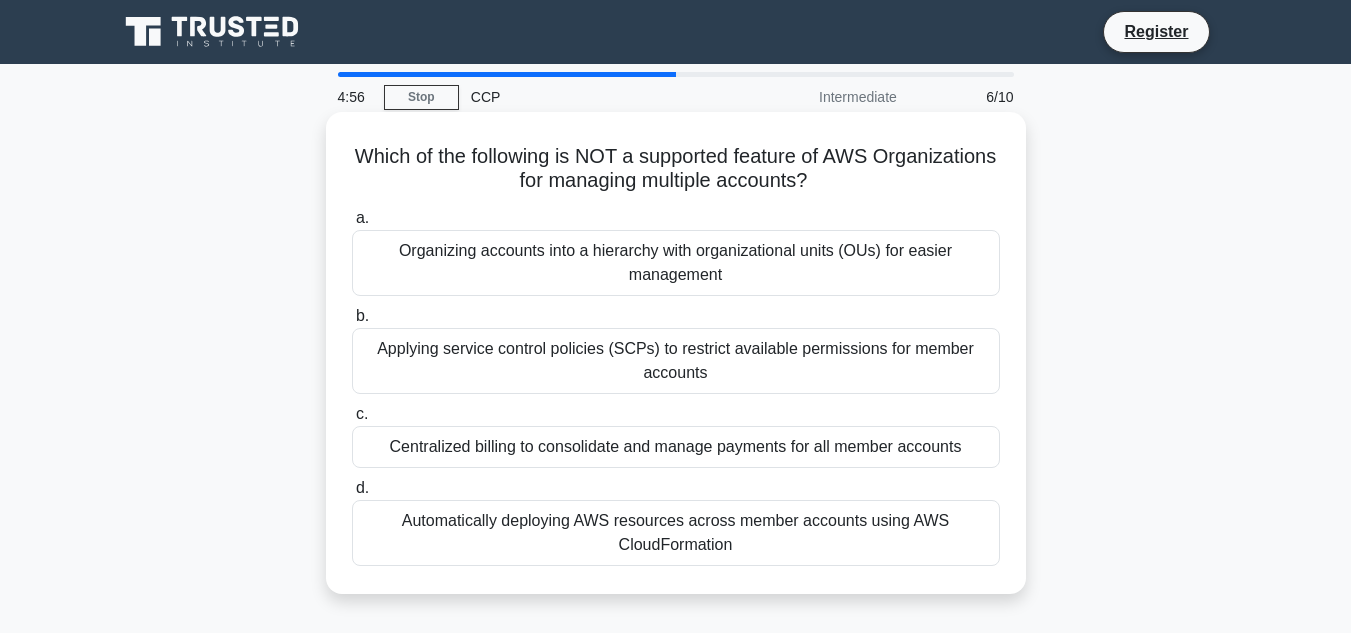 copy on "Which of the following is NOT a supported feature of AWS Organizations for managing multiple accounts?" 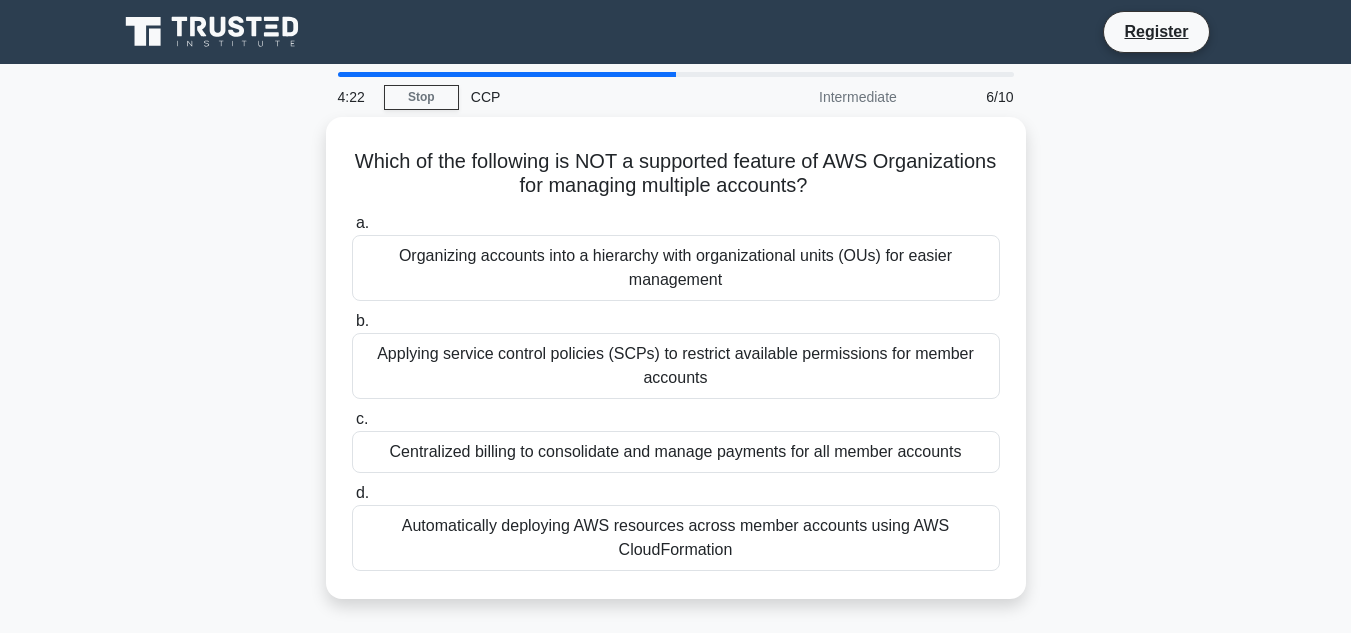 click on "Which of the following is NOT a supported feature of AWS Organizations for managing multiple accounts?
.spinner_0XTQ{transform-origin:center;animation:spinner_y6GP .75s linear infinite}@keyframes spinner_y6GP{100%{transform:rotate(360deg)}}
a.
Organizing accounts into a hierarchy with organizational units (OUs) for easier management
b. c. d." at bounding box center (676, 370) 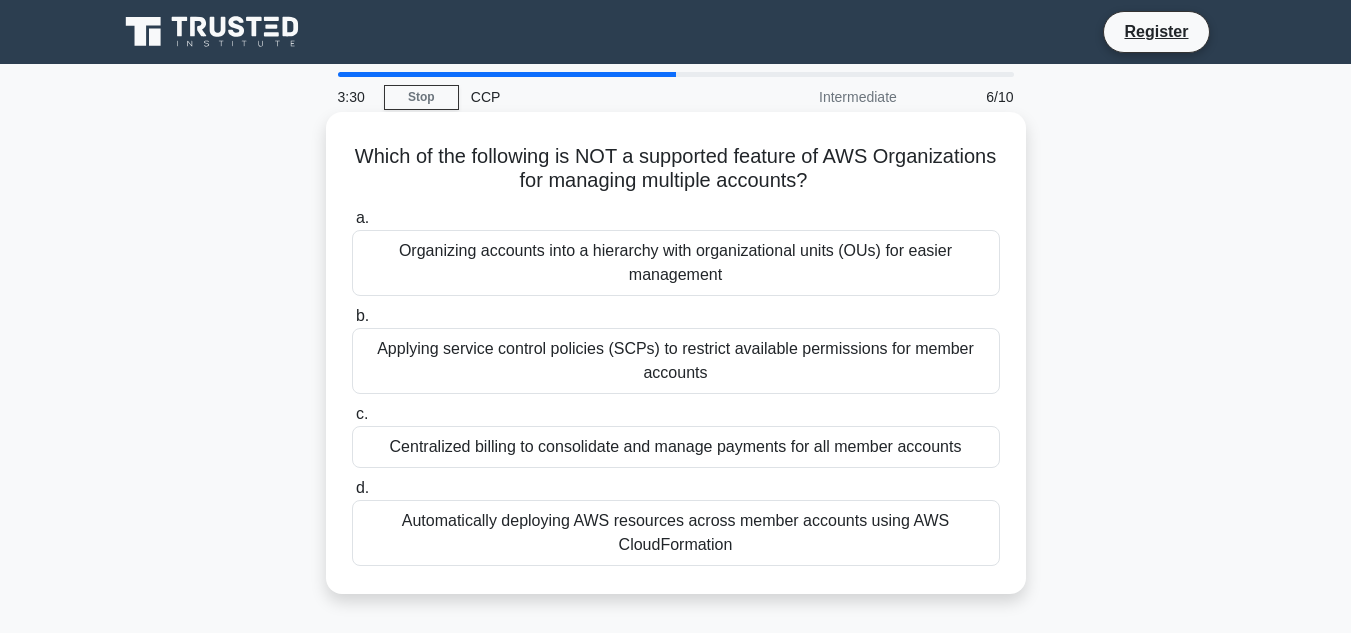 click on "Automatically deploying AWS resources across member accounts using AWS CloudFormation" at bounding box center (676, 533) 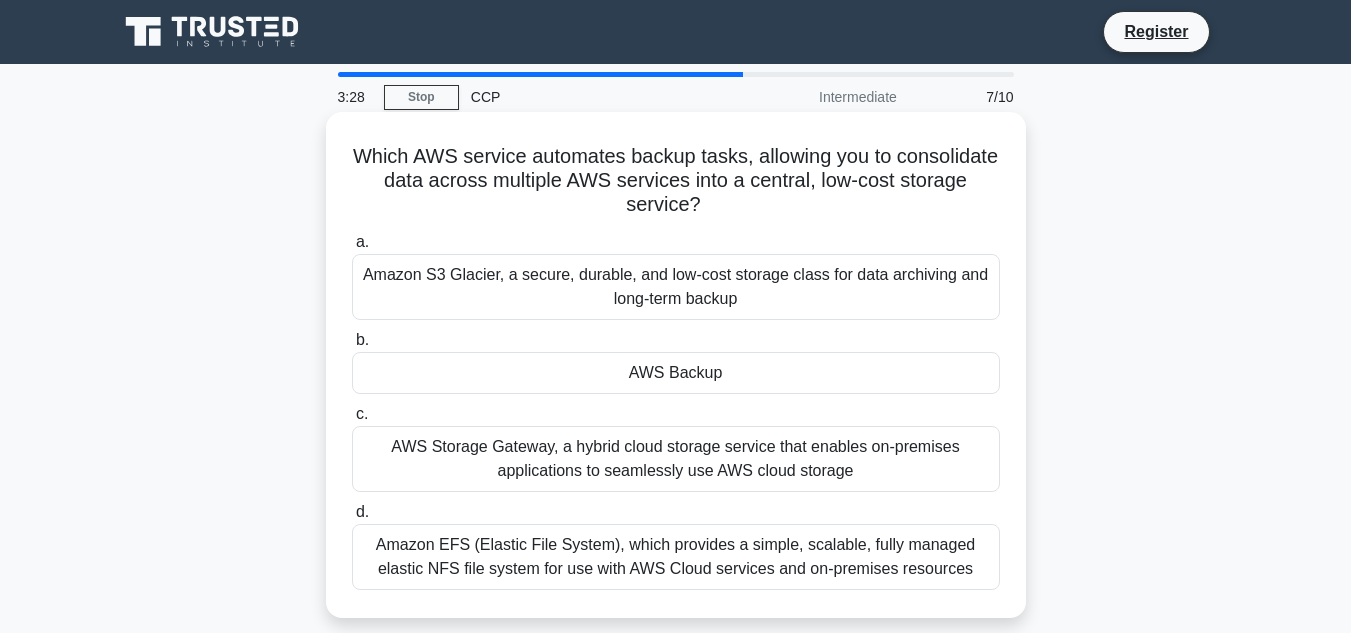 drag, startPoint x: 403, startPoint y: 157, endPoint x: 786, endPoint y: 202, distance: 385.63455 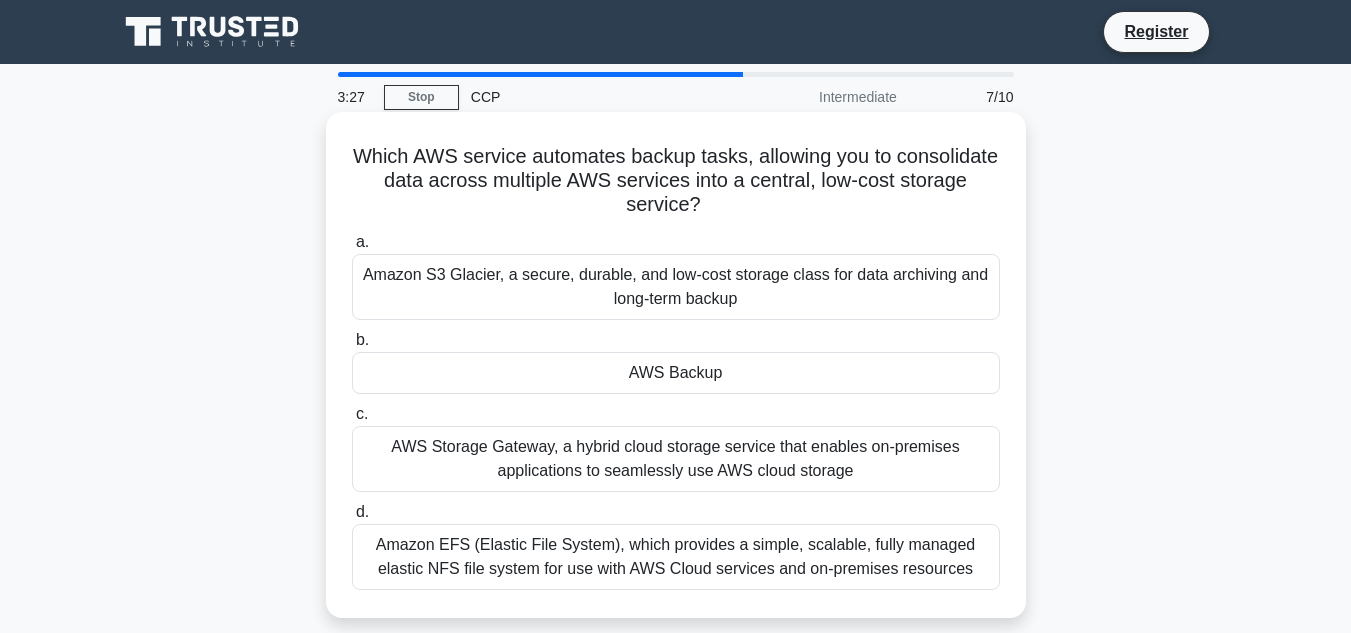 copy on "Which AWS service automates backup tasks, allowing you to consolidate data across multiple AWS services into a central, low-cost storage service?" 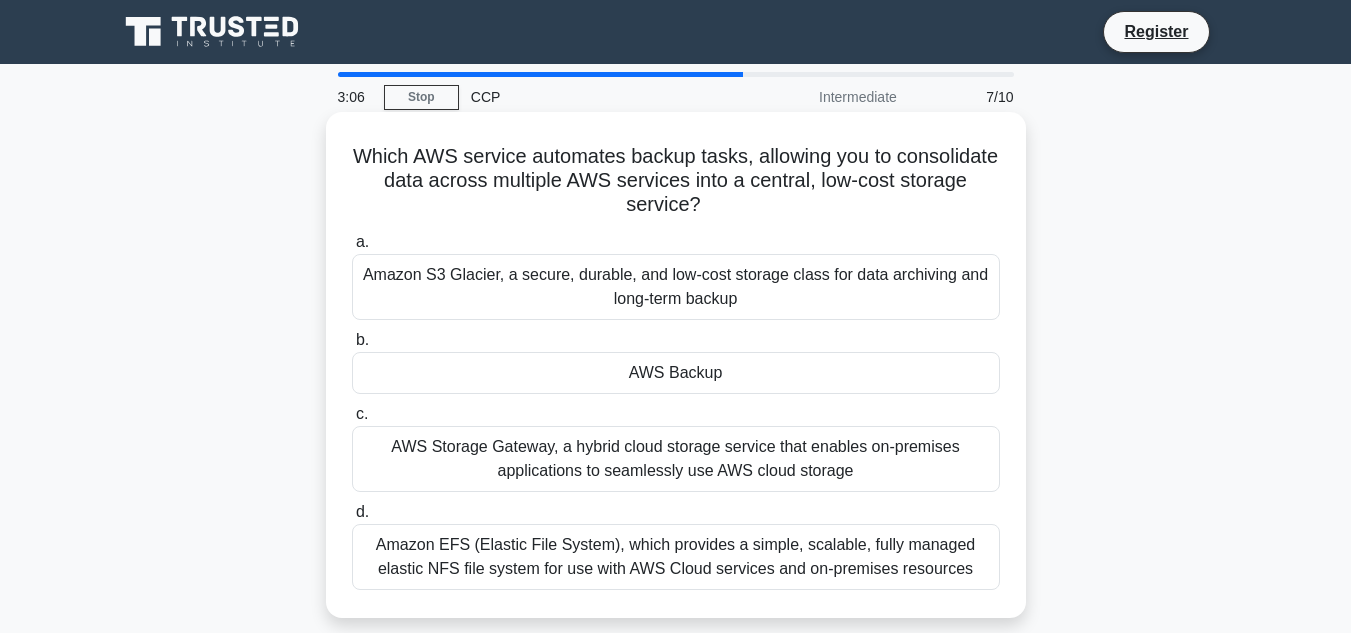 click on "AWS Backup" at bounding box center [676, 373] 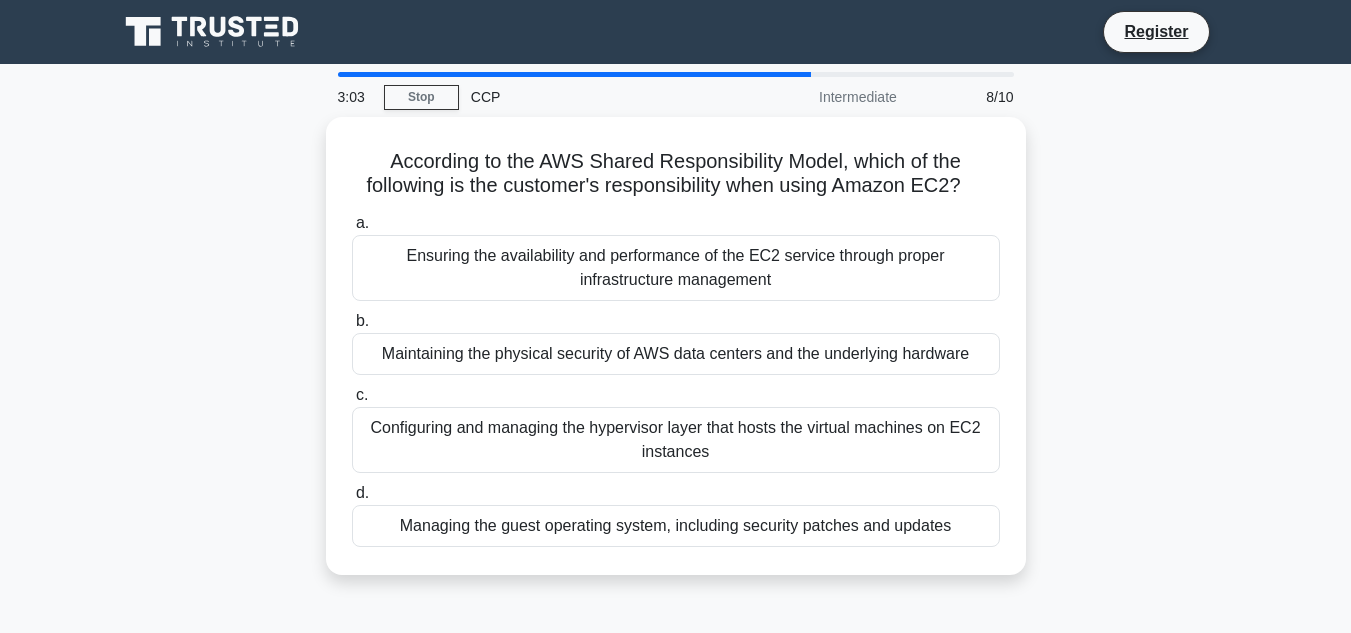 drag, startPoint x: 408, startPoint y: 163, endPoint x: 1109, endPoint y: 176, distance: 701.12054 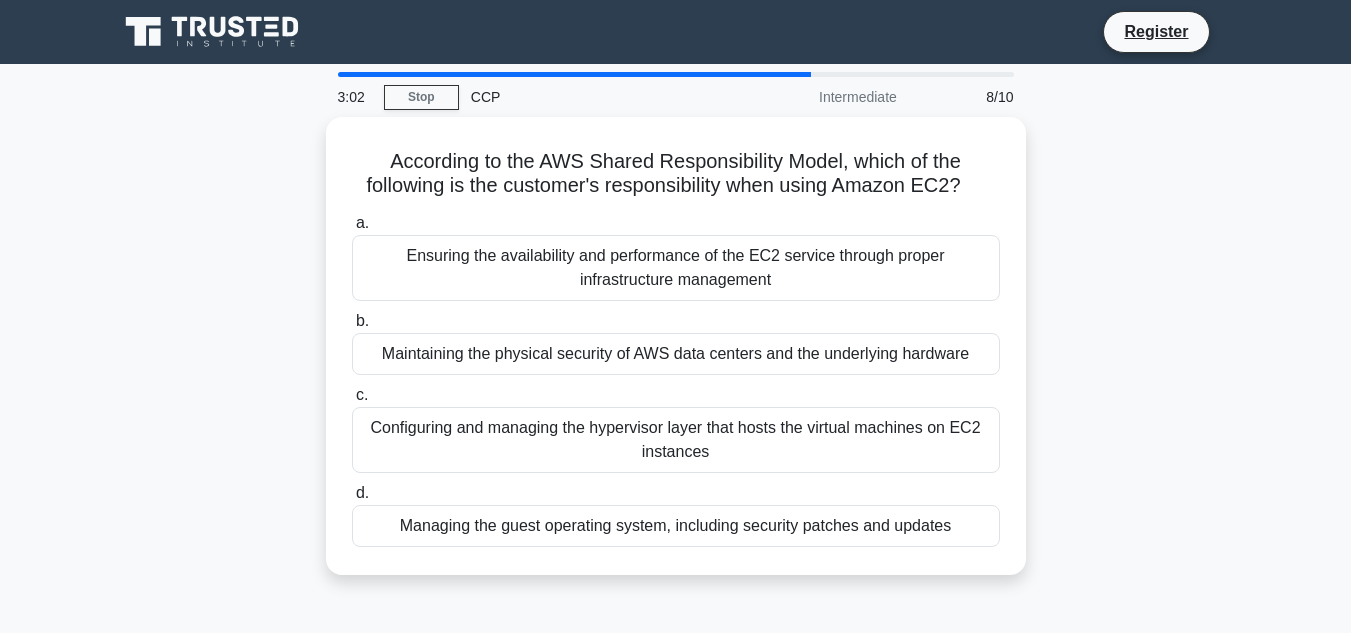copy on "According to the AWS Shared Responsibility Model, which of the following is the customer's responsibility when using Amazon EC2?" 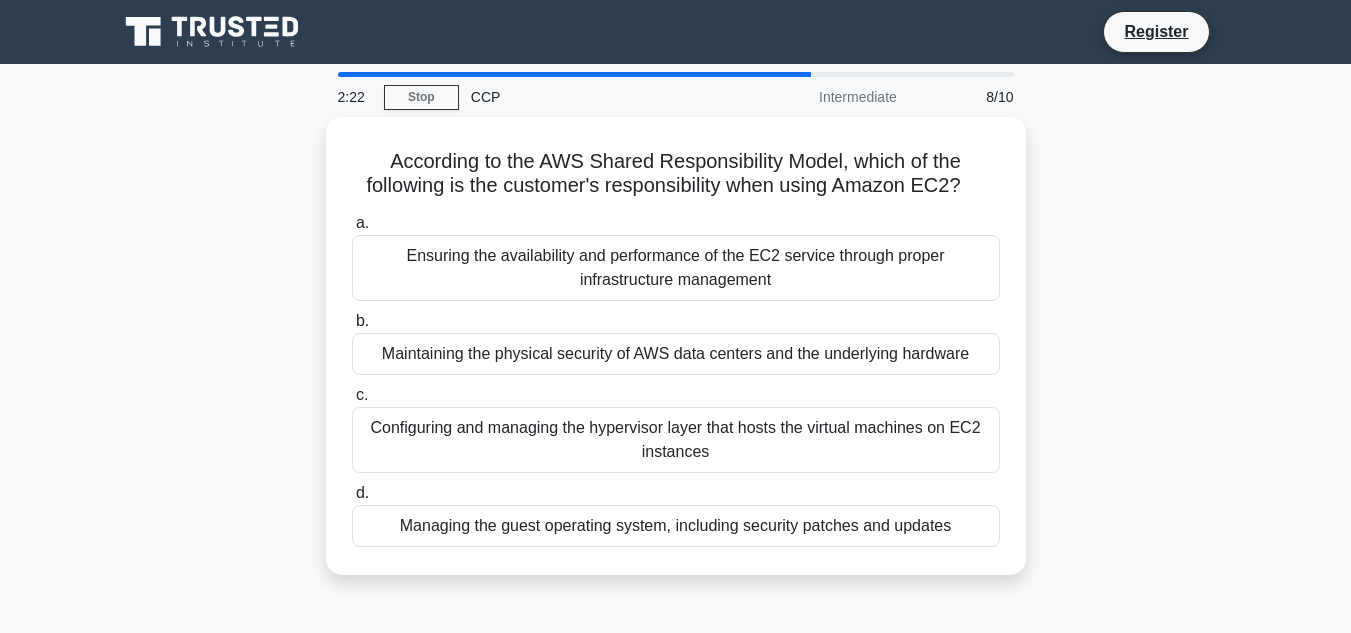 click on "According to the AWS Shared Responsibility Model, which of the following is the customer's responsibility when using Amazon EC2?
.spinner_0XTQ{transform-origin:center;animation:spinner_y6GP .75s linear infinite}@keyframes spinner_y6GP{100%{transform:rotate(360deg)}}
a.
Ensuring the availability and performance of the EC2 service through proper infrastructure management
b." at bounding box center (676, 358) 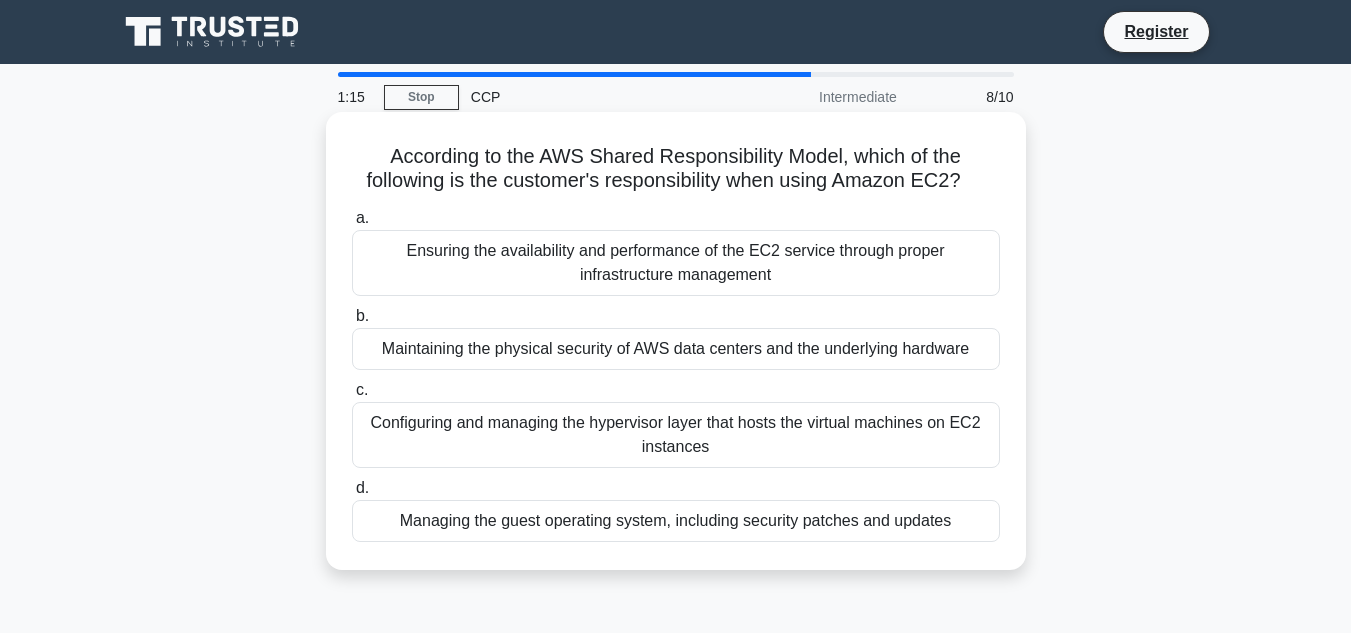 click on "Ensuring the availability and performance of the EC2 service through proper infrastructure management" at bounding box center (676, 263) 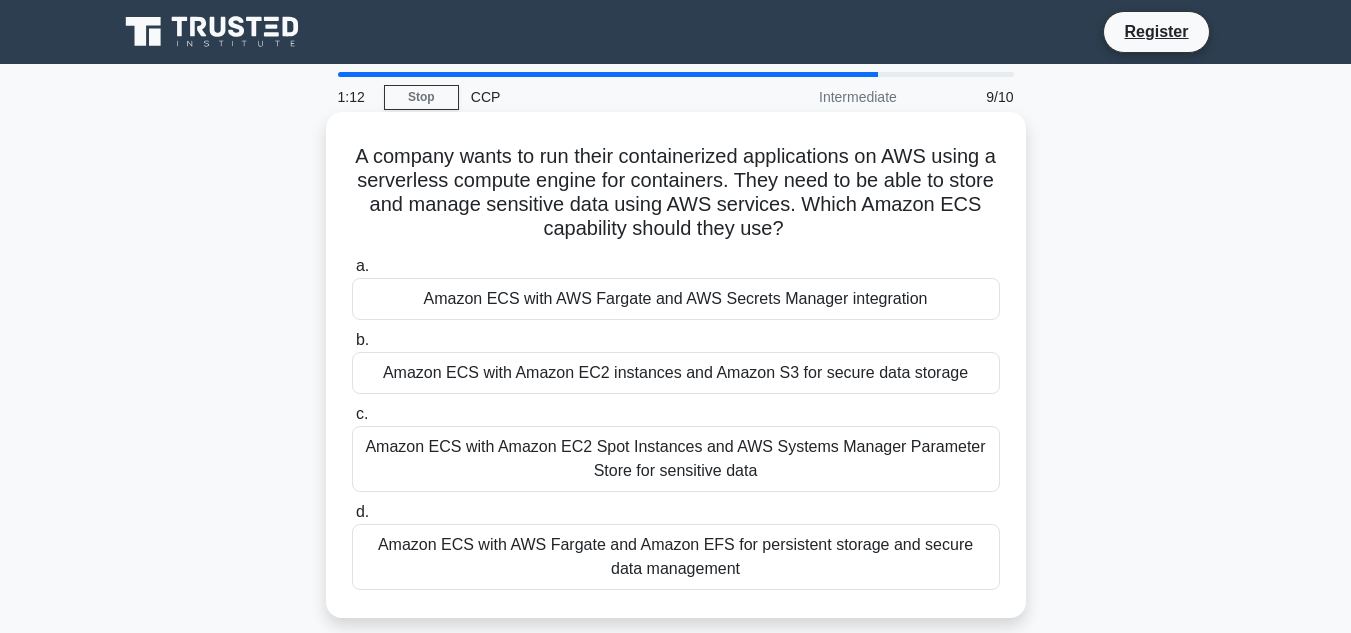 drag, startPoint x: 366, startPoint y: 158, endPoint x: 863, endPoint y: 236, distance: 503.0835 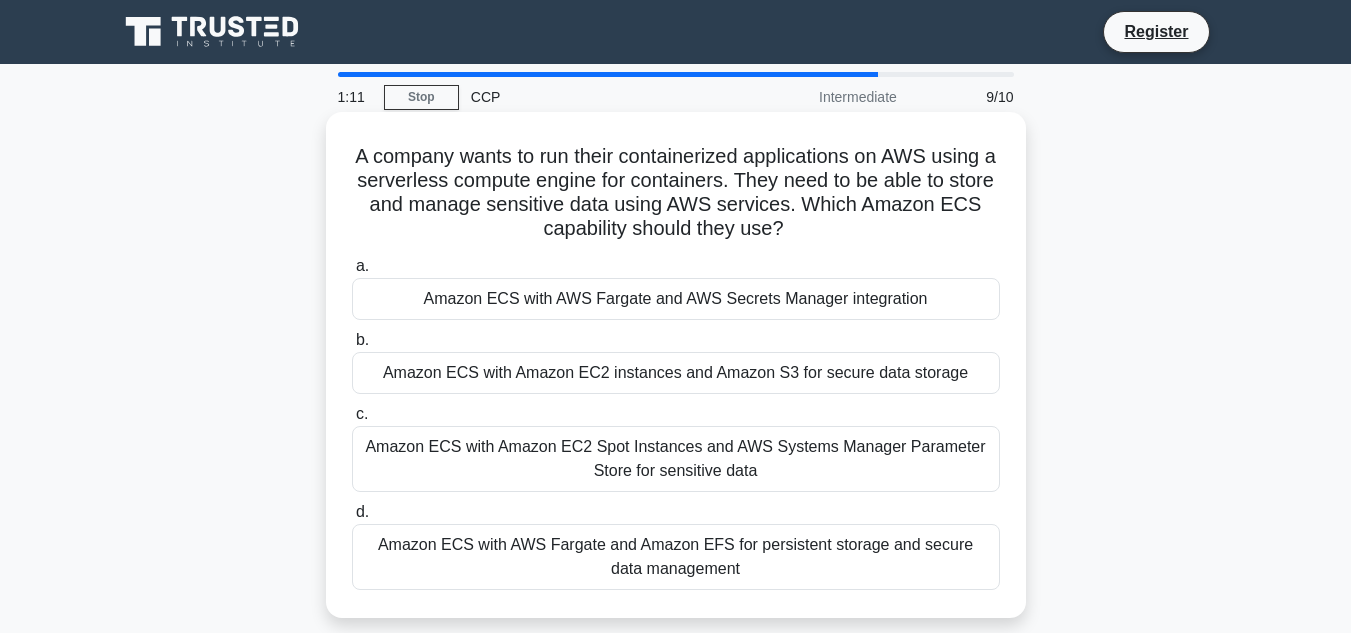 copy on "A company wants to run their containerized applications on AWS using a serverless compute engine for containers. They need to be able to store and manage sensitive data using AWS services. Which Amazon ECS capability should they use?" 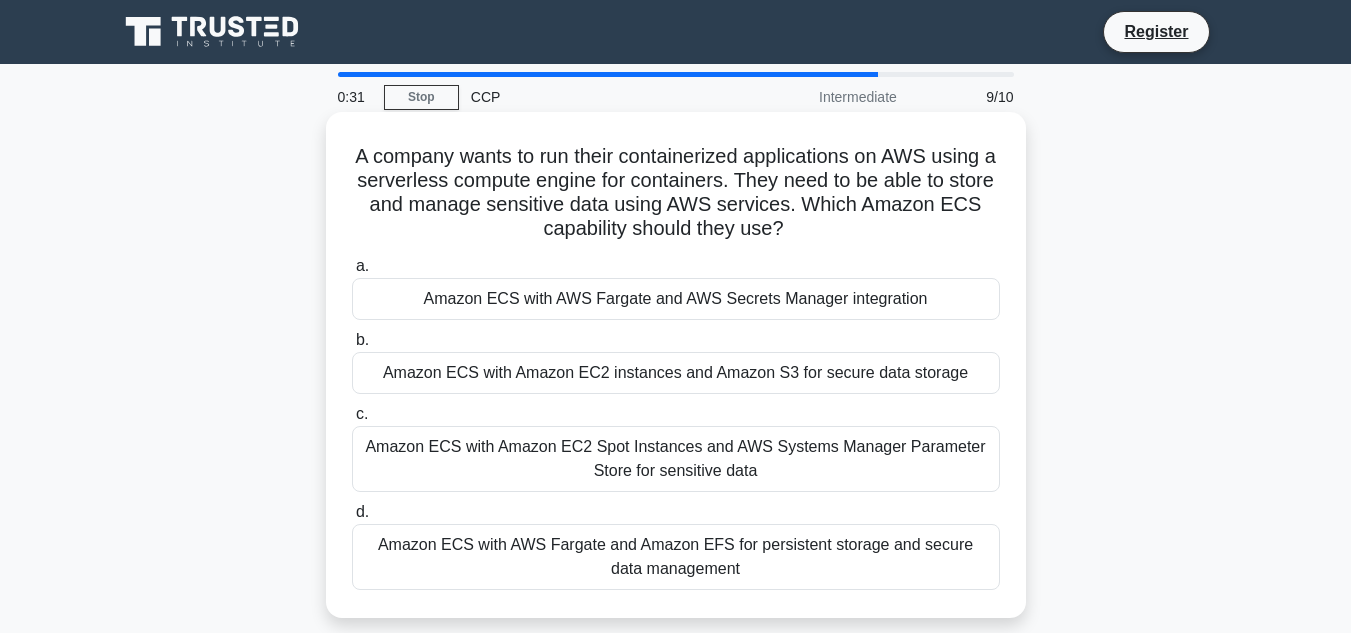 click on "Amazon ECS with AWS Fargate and Amazon EFS for persistent storage and secure data management" at bounding box center [676, 557] 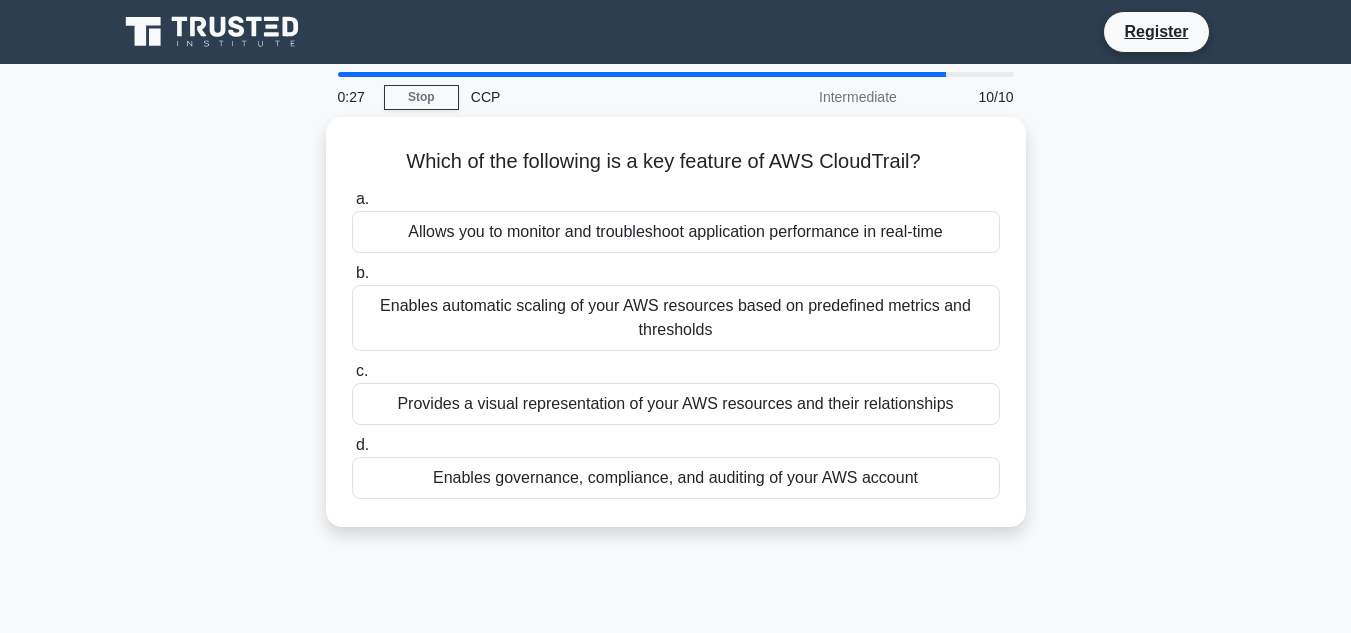 drag, startPoint x: 401, startPoint y: 158, endPoint x: 1044, endPoint y: 166, distance: 643.04974 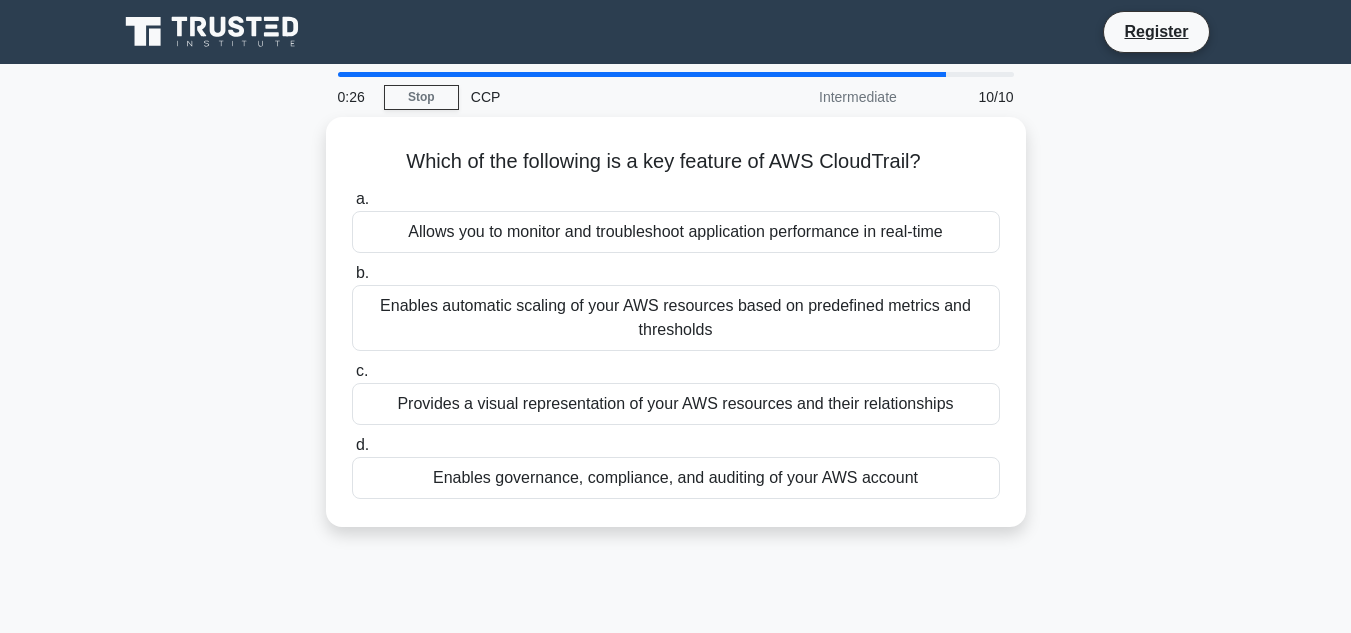 copy on "Which of the following is a key feature of AWS CloudTrail?" 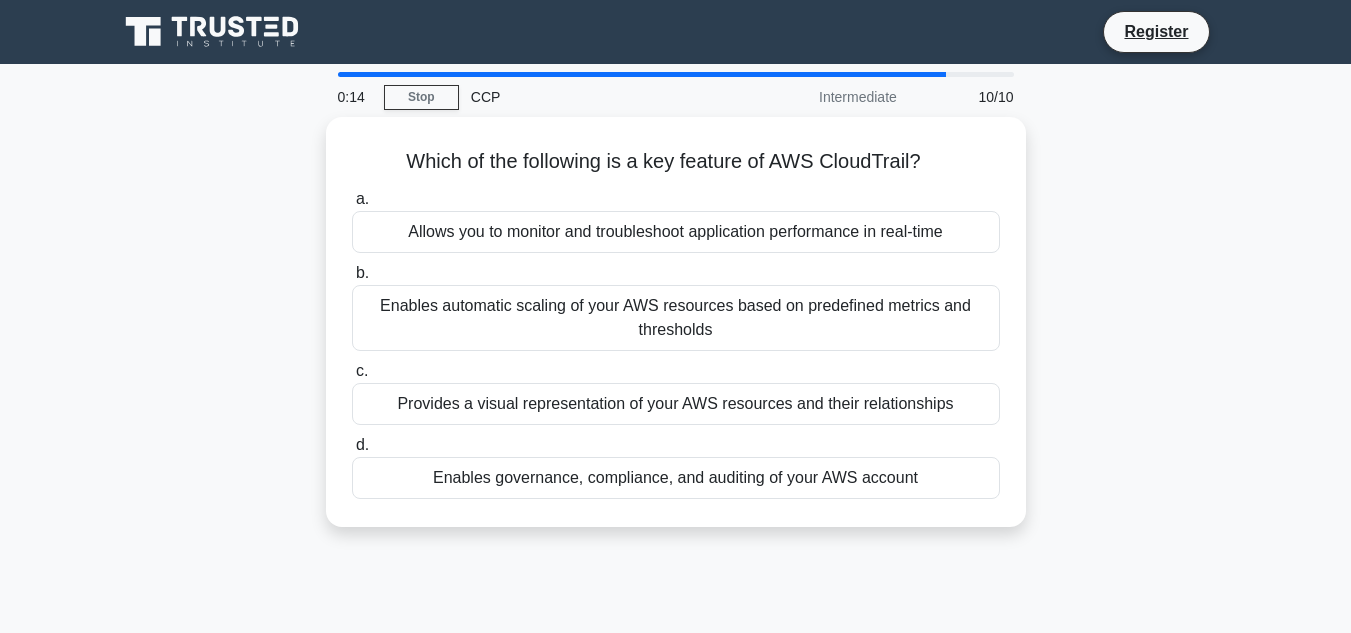 click on "Which of the following is a key feature of AWS CloudTrail?
.spinner_0XTQ{transform-origin:center;animation:spinner_y6GP .75s linear infinite}@keyframes spinner_y6GP{100%{transform:rotate(360deg)}}
a.
Allows you to monitor and troubleshoot application performance in real-time
b. c. d." at bounding box center (676, 334) 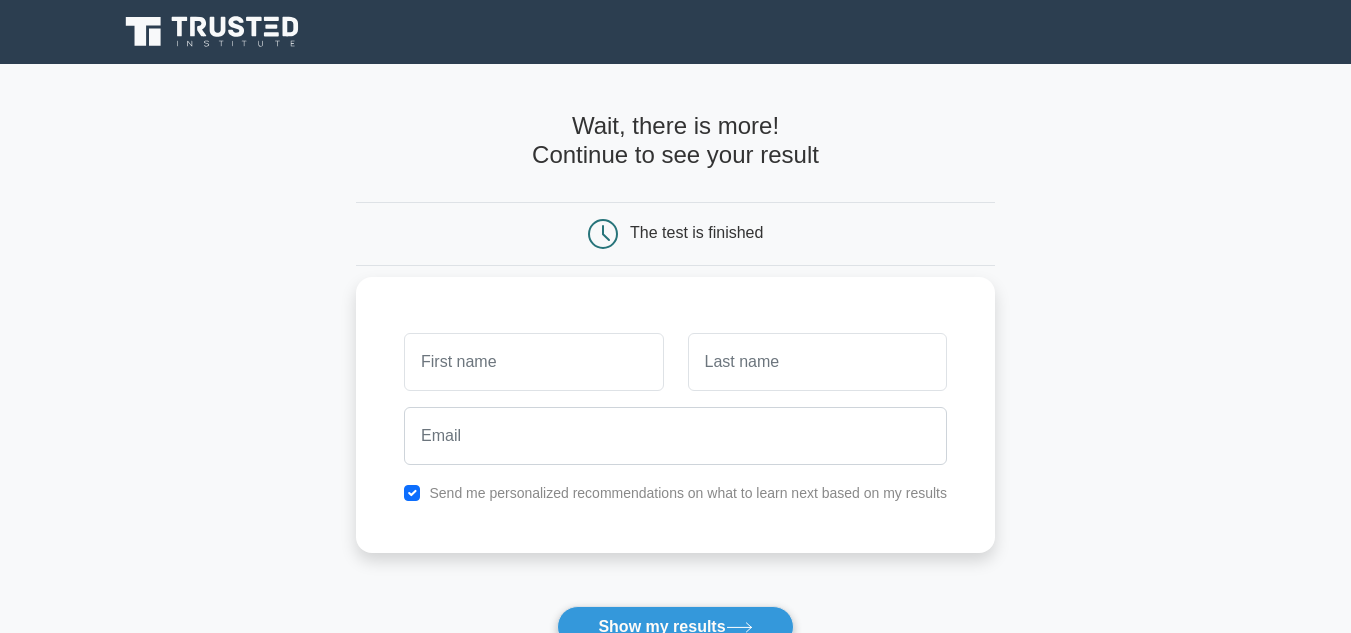 scroll, scrollTop: 0, scrollLeft: 0, axis: both 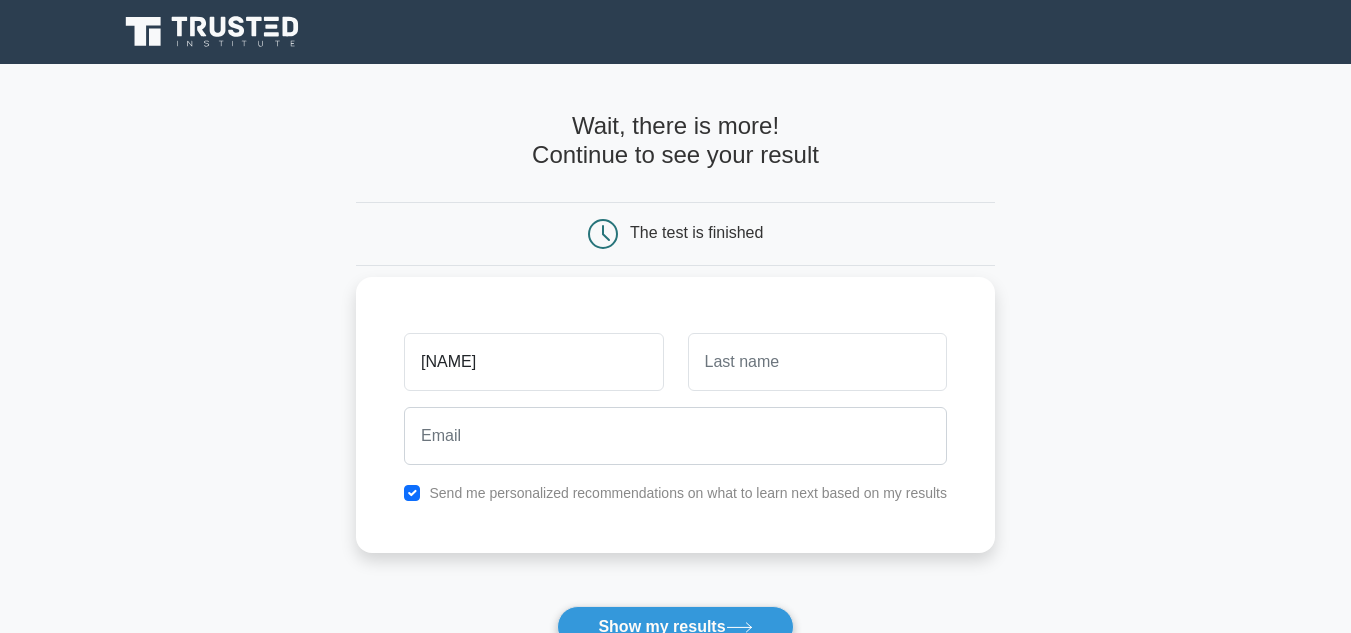 type on "[NAME]" 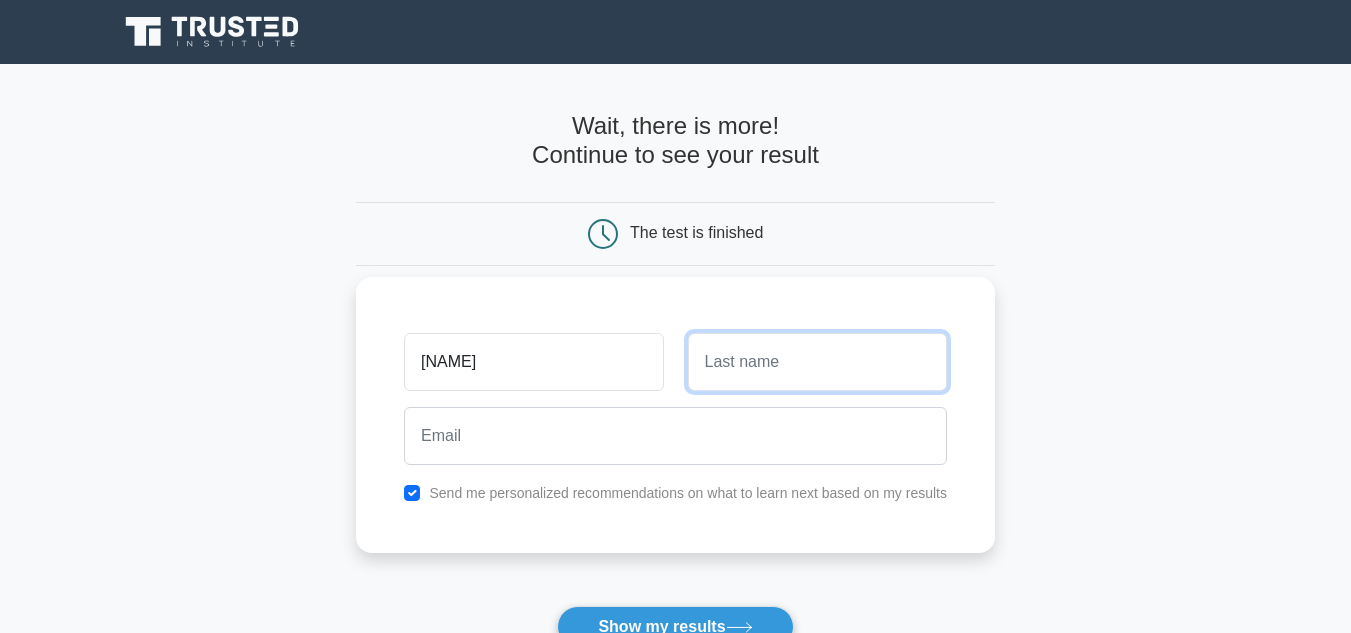 click at bounding box center [817, 362] 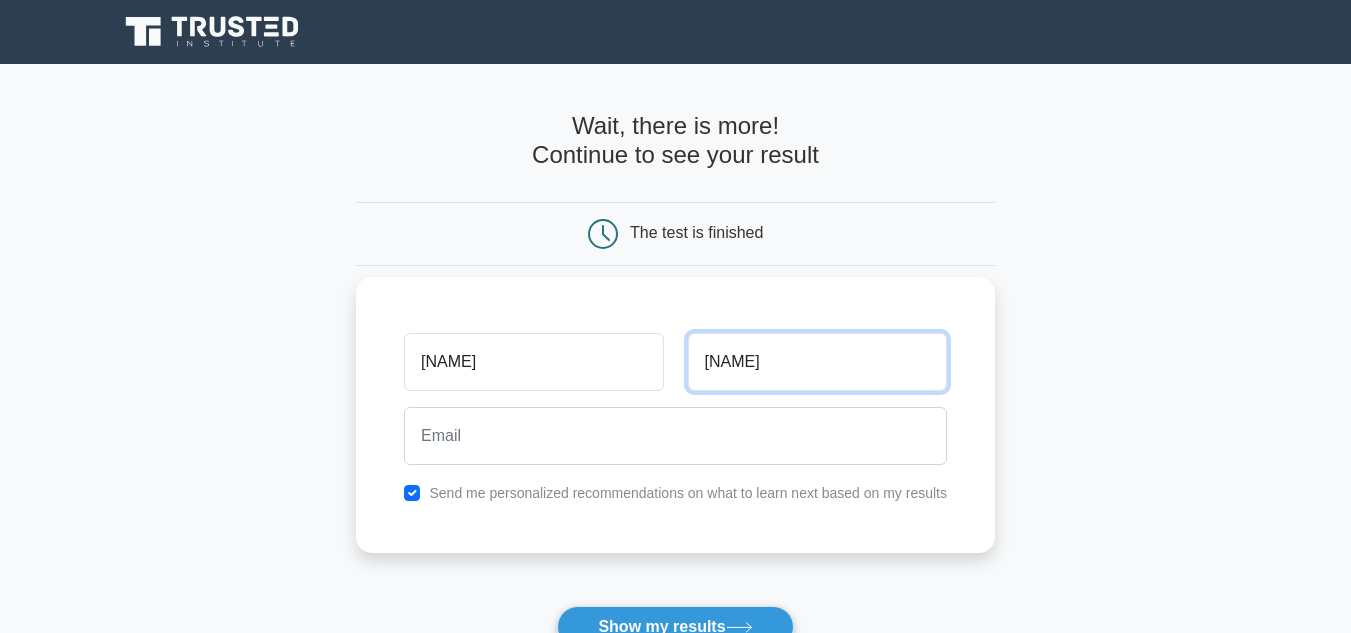 type on "[NAME]" 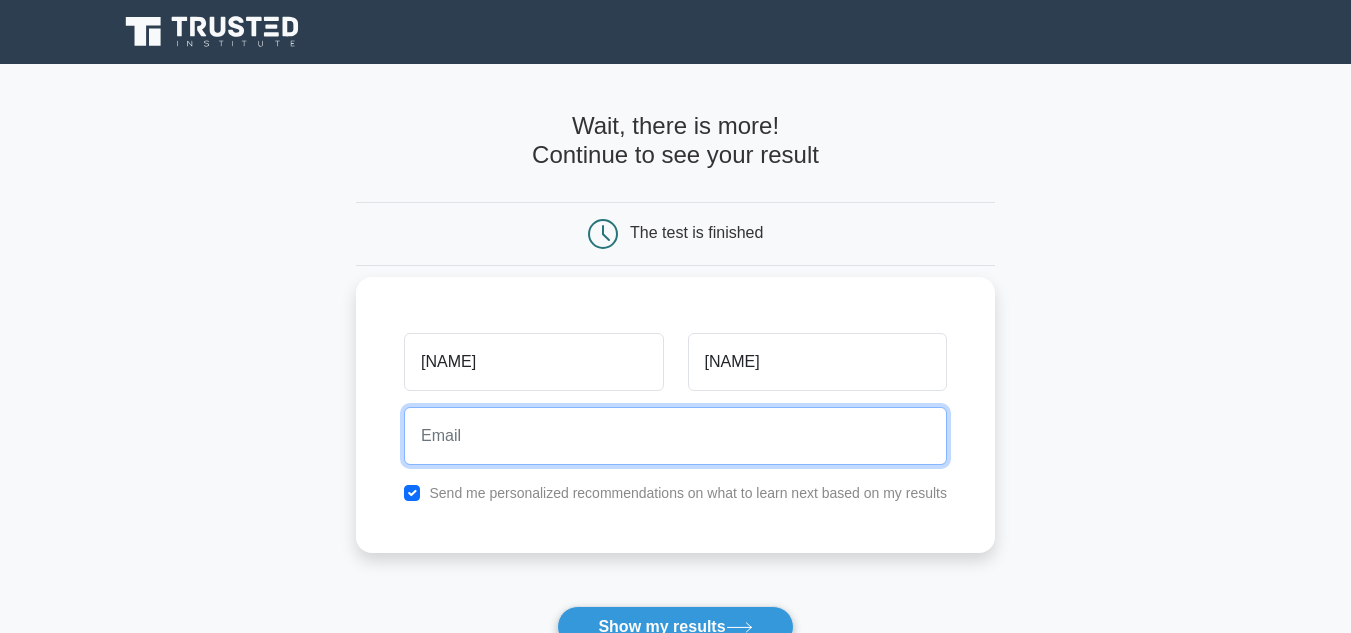 click at bounding box center [675, 436] 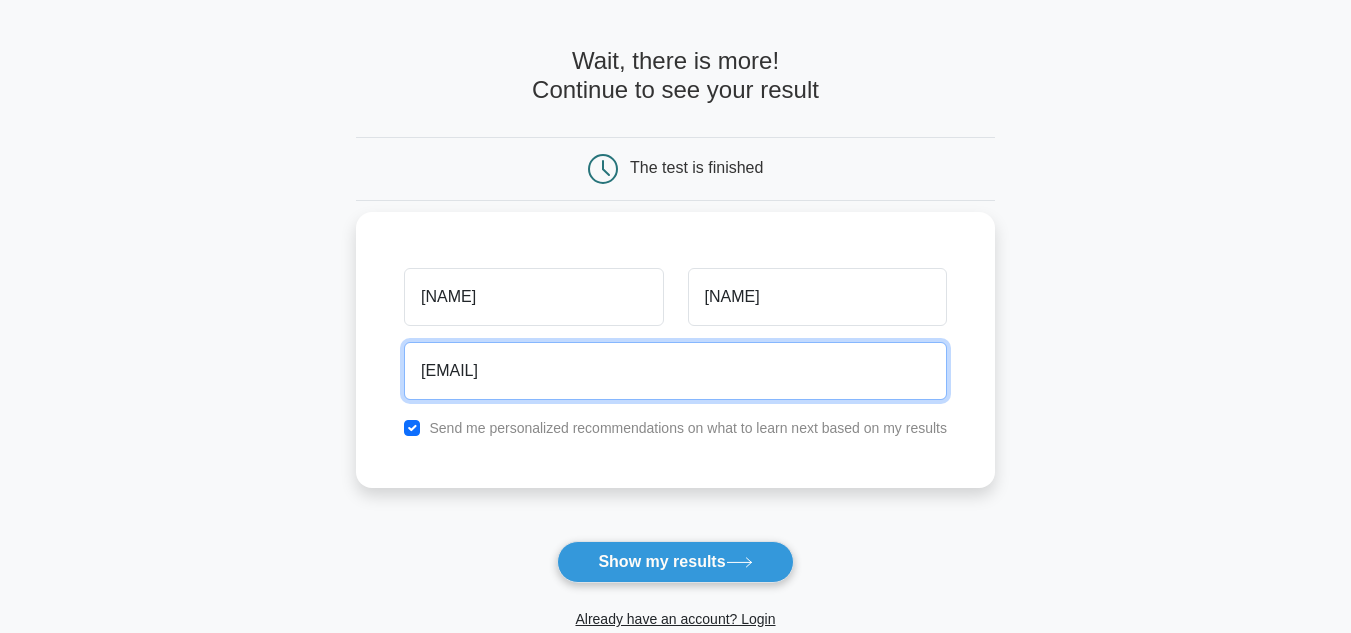 scroll, scrollTop: 100, scrollLeft: 0, axis: vertical 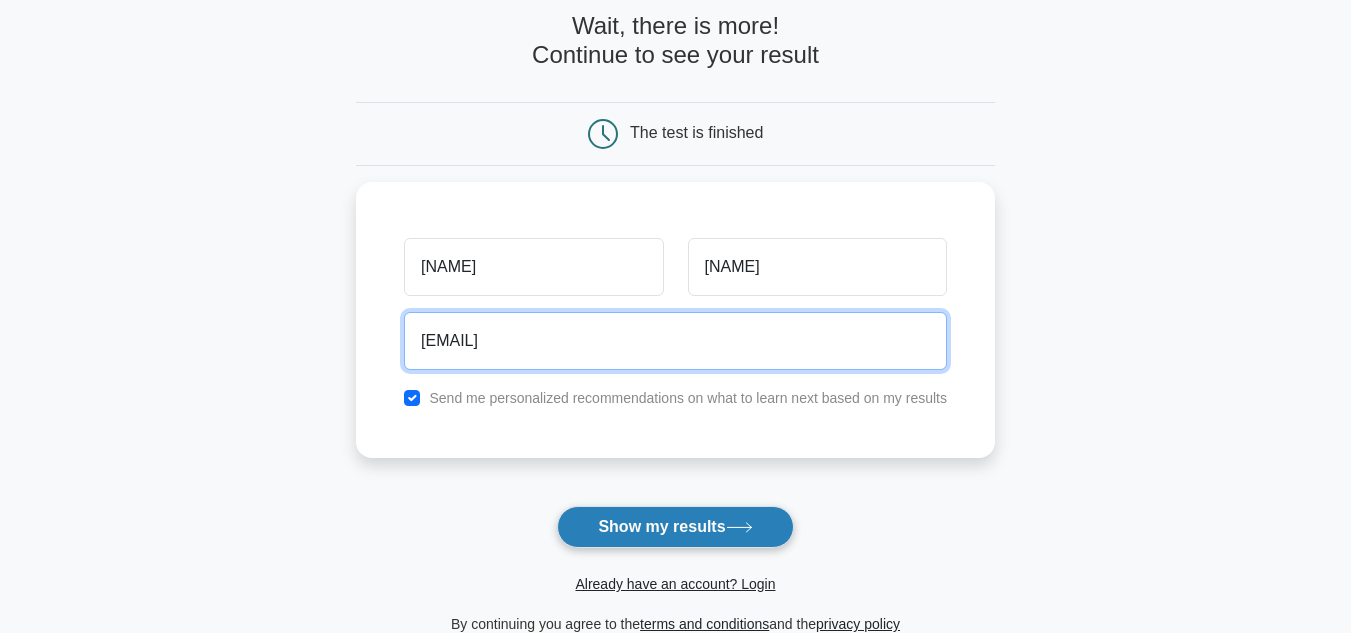 type on "[EMAIL]" 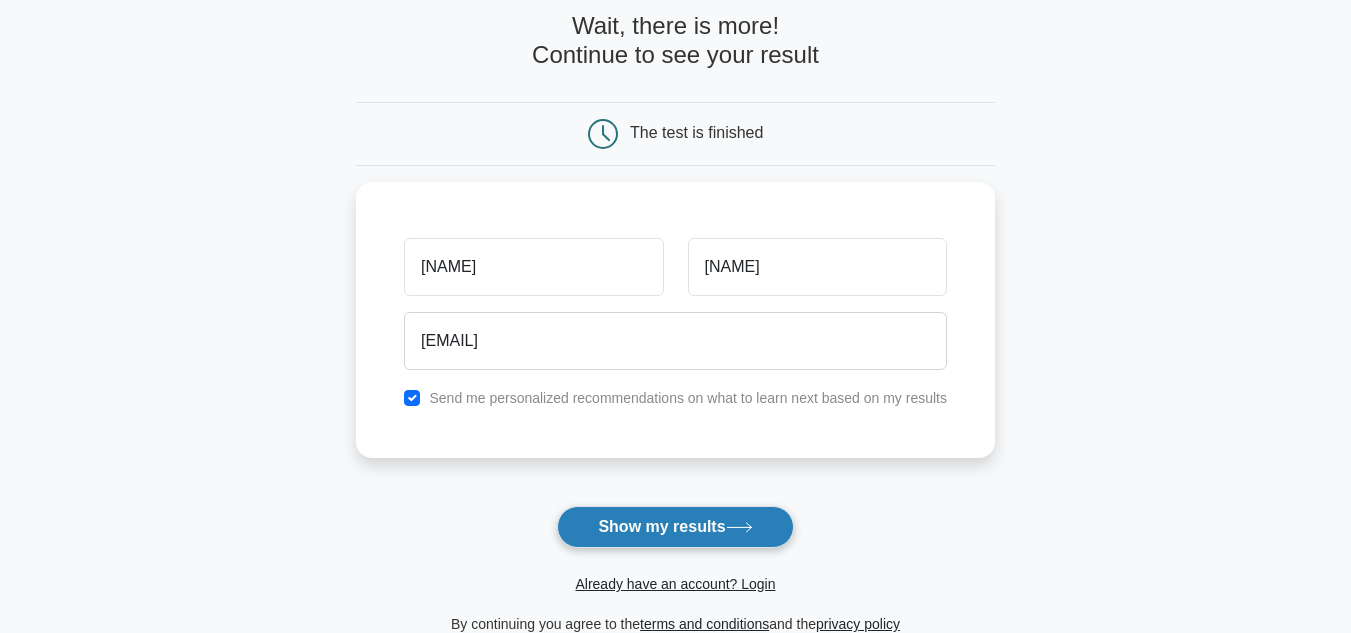 drag, startPoint x: 722, startPoint y: 528, endPoint x: 1133, endPoint y: 376, distance: 438.20657 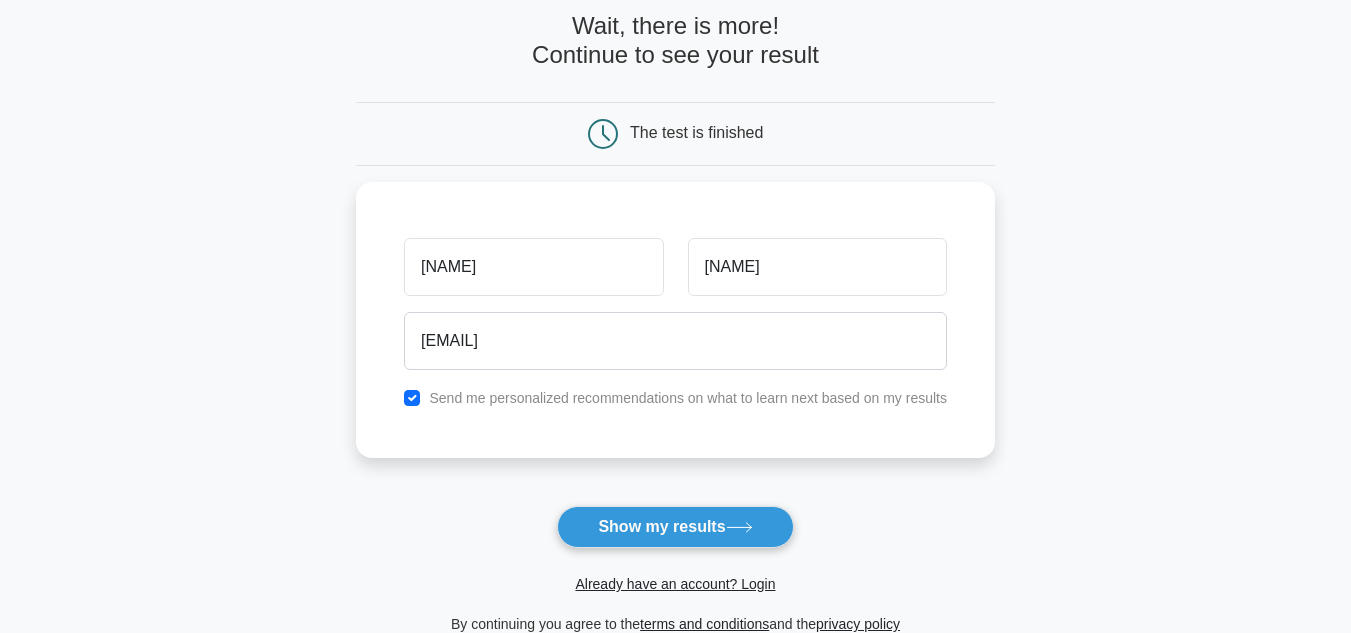 click on "Show my results" at bounding box center [675, 527] 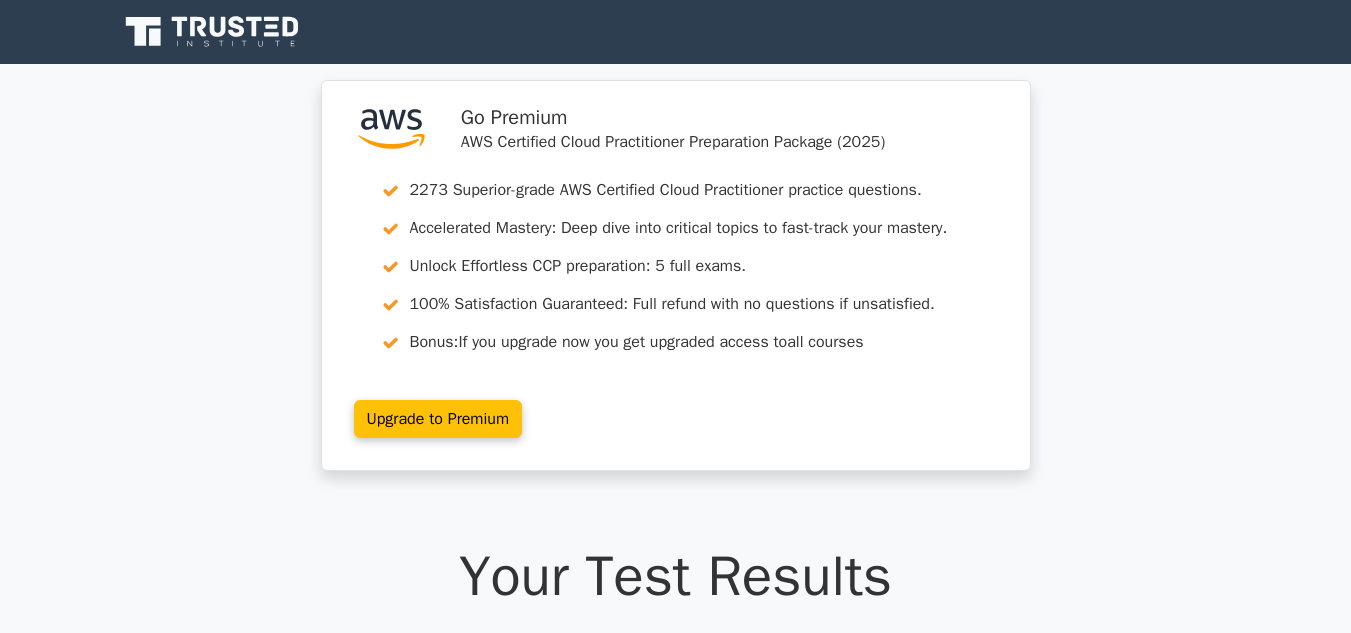 scroll, scrollTop: 0, scrollLeft: 0, axis: both 